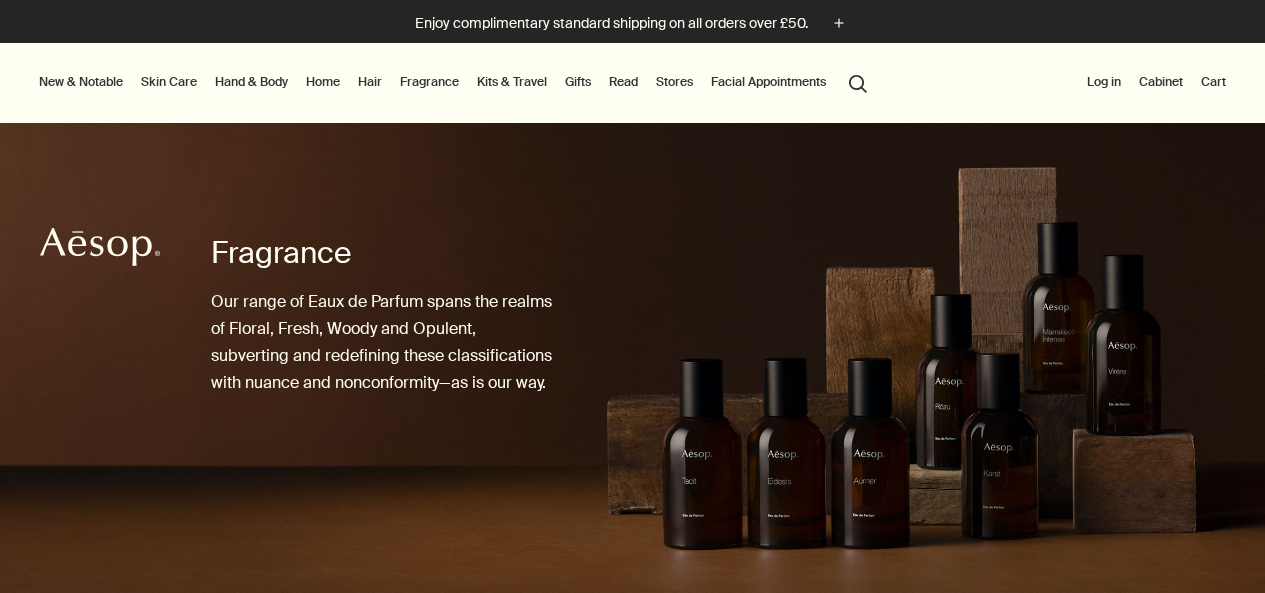 scroll, scrollTop: 0, scrollLeft: 0, axis: both 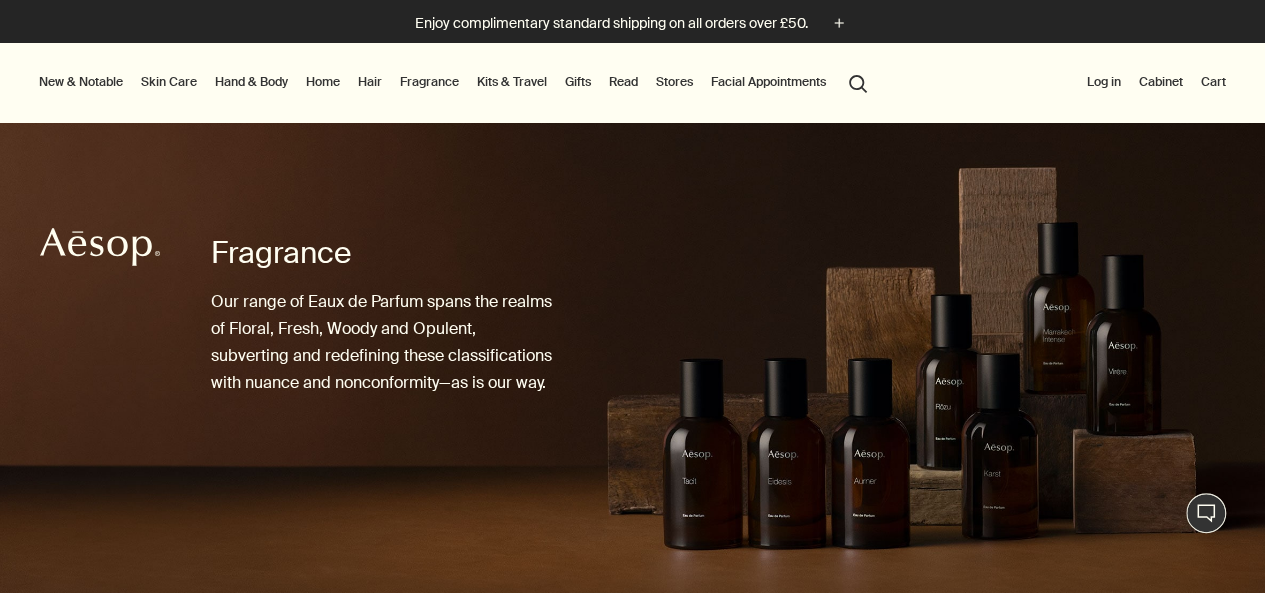 click on "Hair" at bounding box center [370, 82] 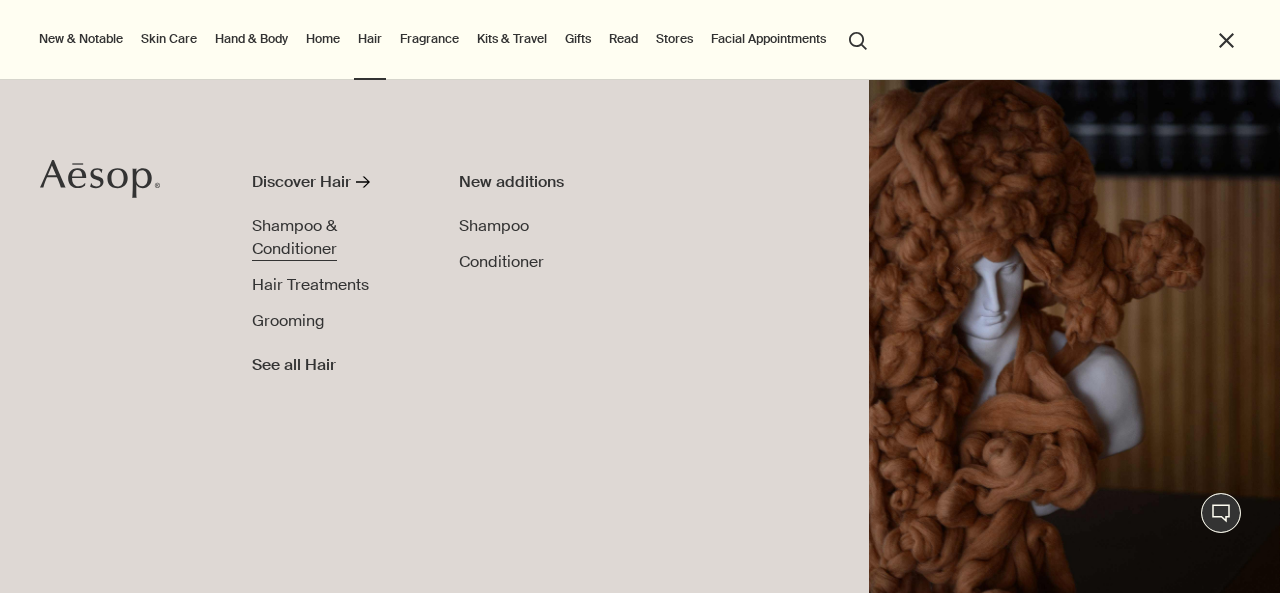 click on "Shampoo & Conditioner" at bounding box center [294, 237] 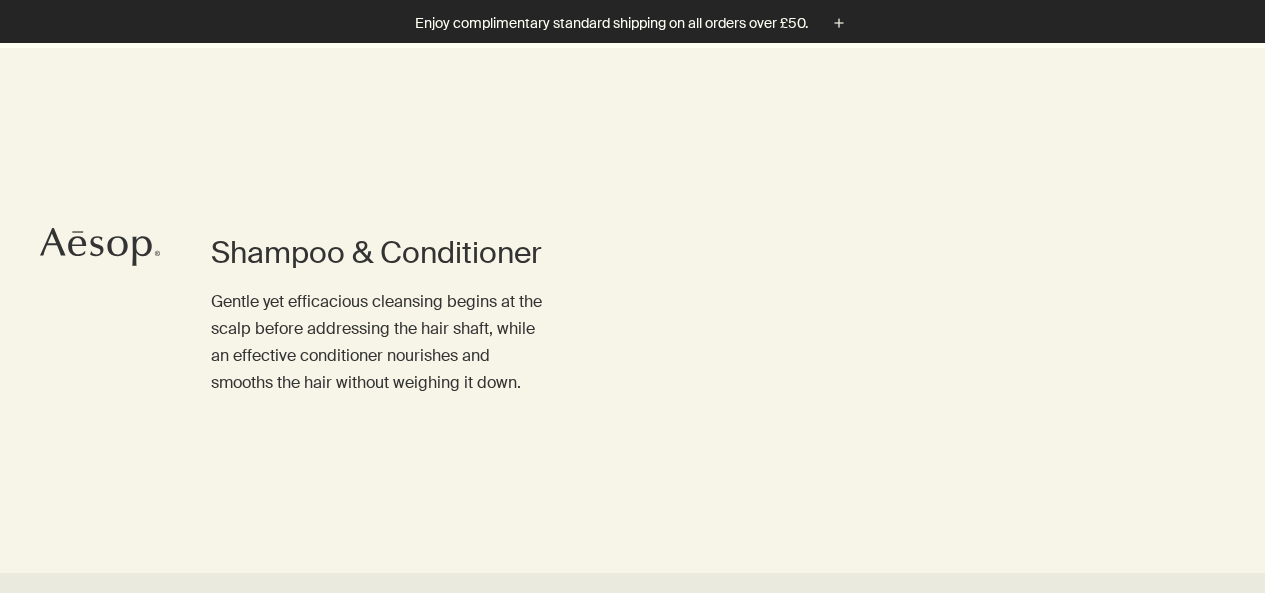 scroll, scrollTop: 634, scrollLeft: 0, axis: vertical 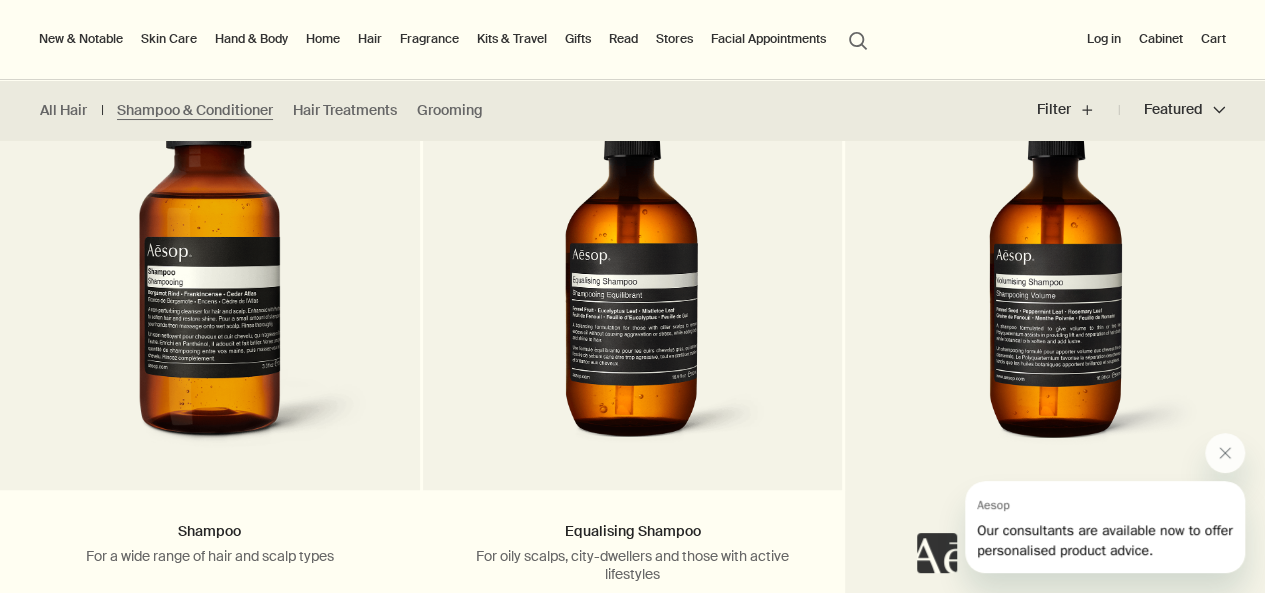 click at bounding box center (1055, 275) 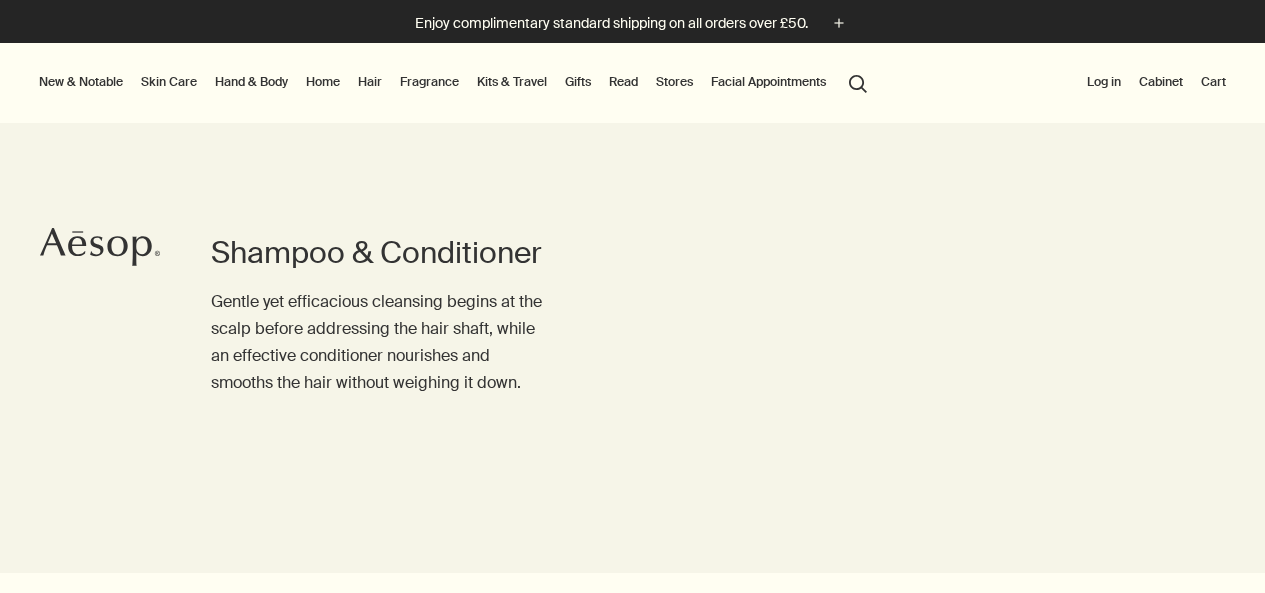 scroll, scrollTop: 0, scrollLeft: 0, axis: both 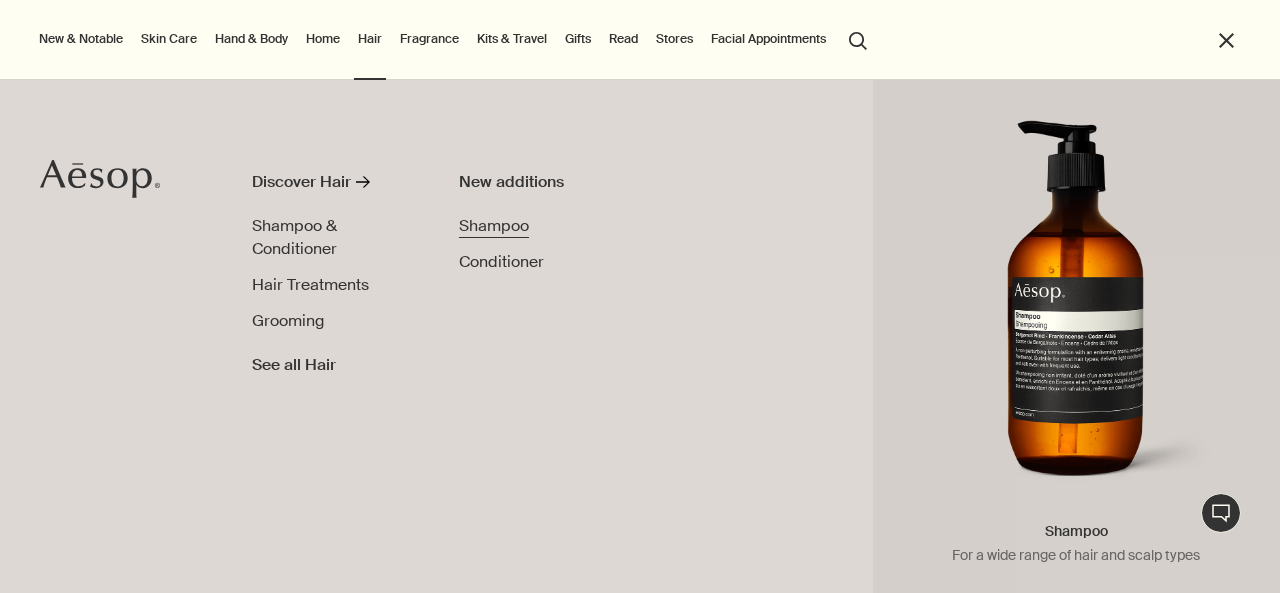 click on "Shampoo" at bounding box center (494, 225) 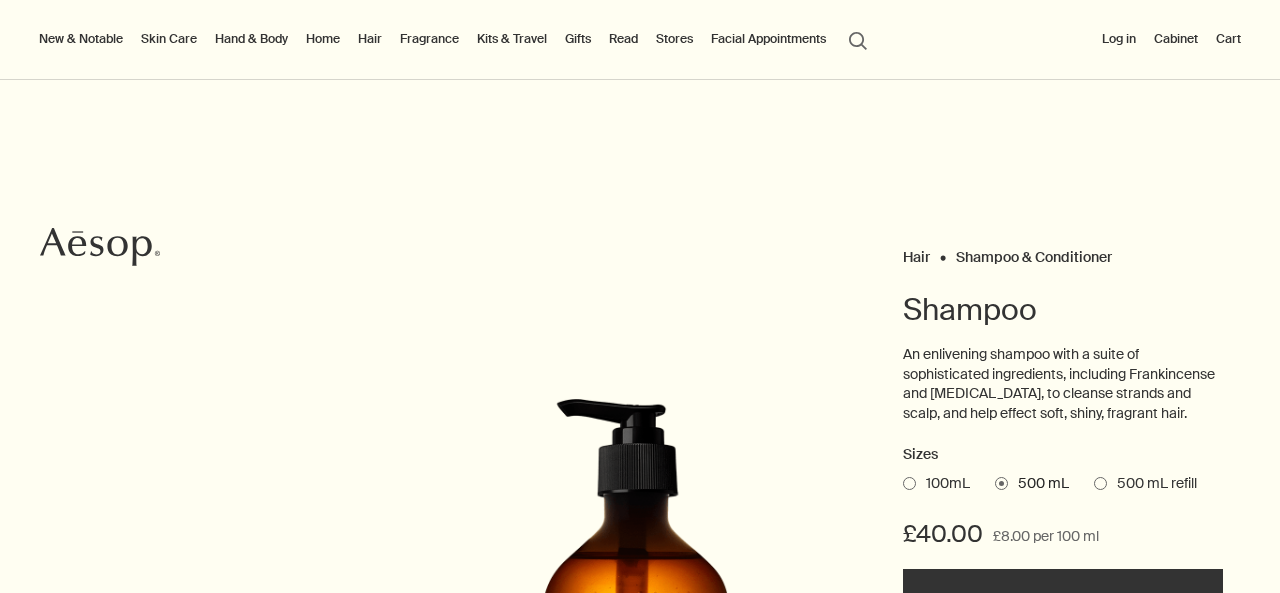 scroll, scrollTop: 0, scrollLeft: 0, axis: both 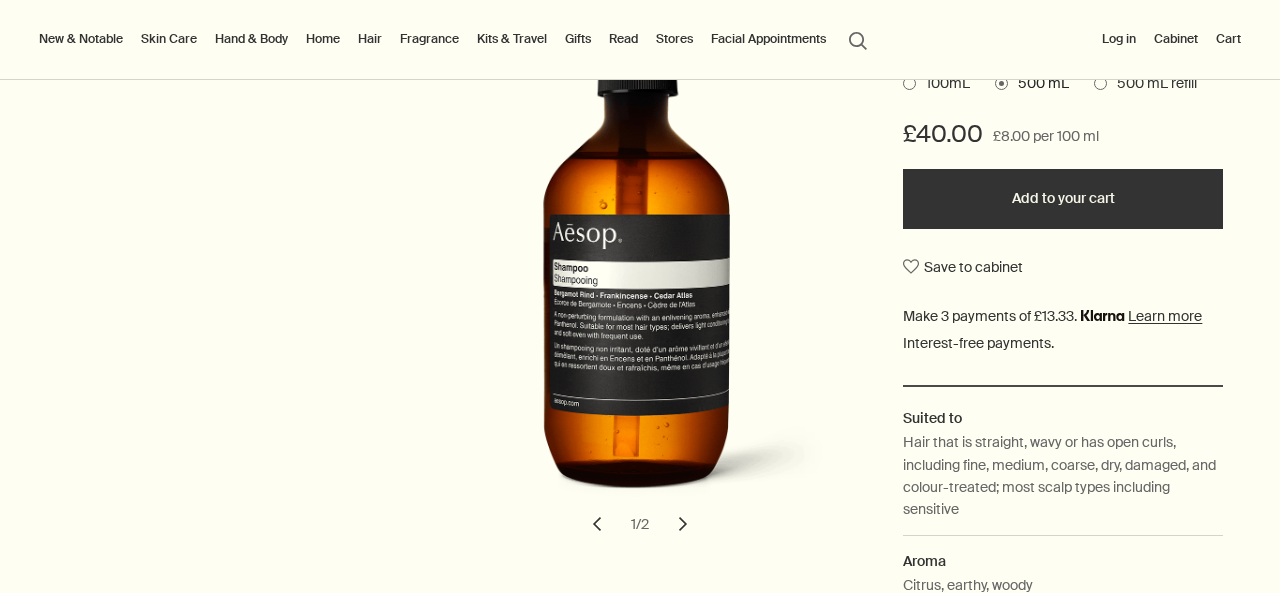 click on "Add to your cart" at bounding box center (1063, 199) 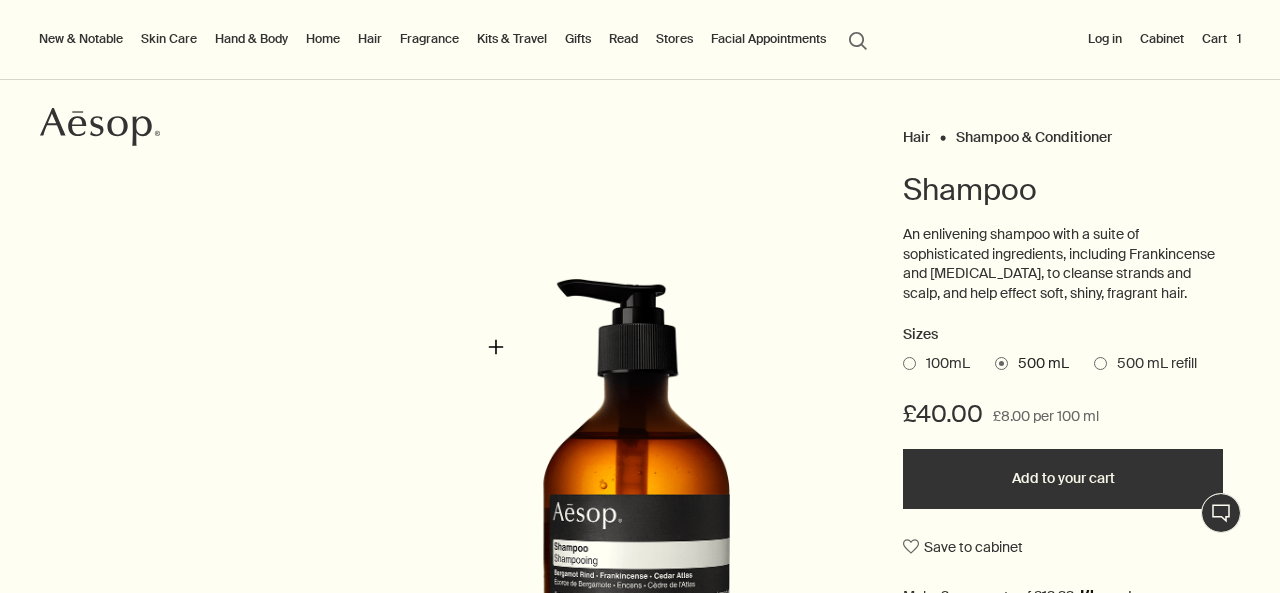 scroll, scrollTop: 0, scrollLeft: 0, axis: both 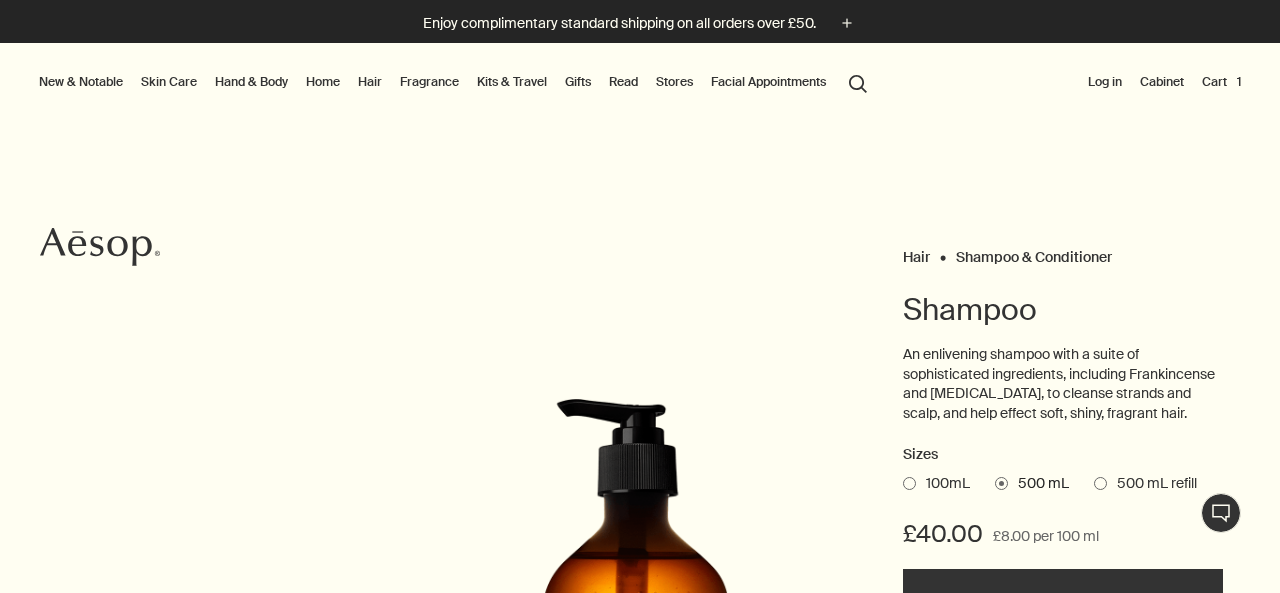 click on "Hair" at bounding box center [370, 82] 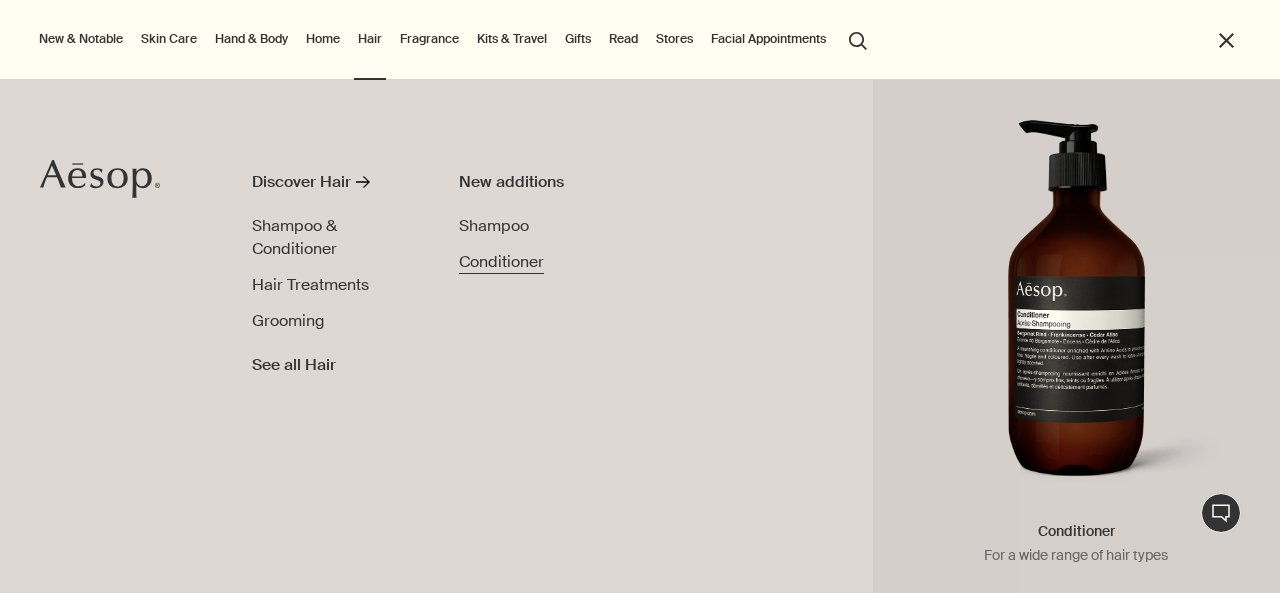 click on "Conditioner" at bounding box center (501, 261) 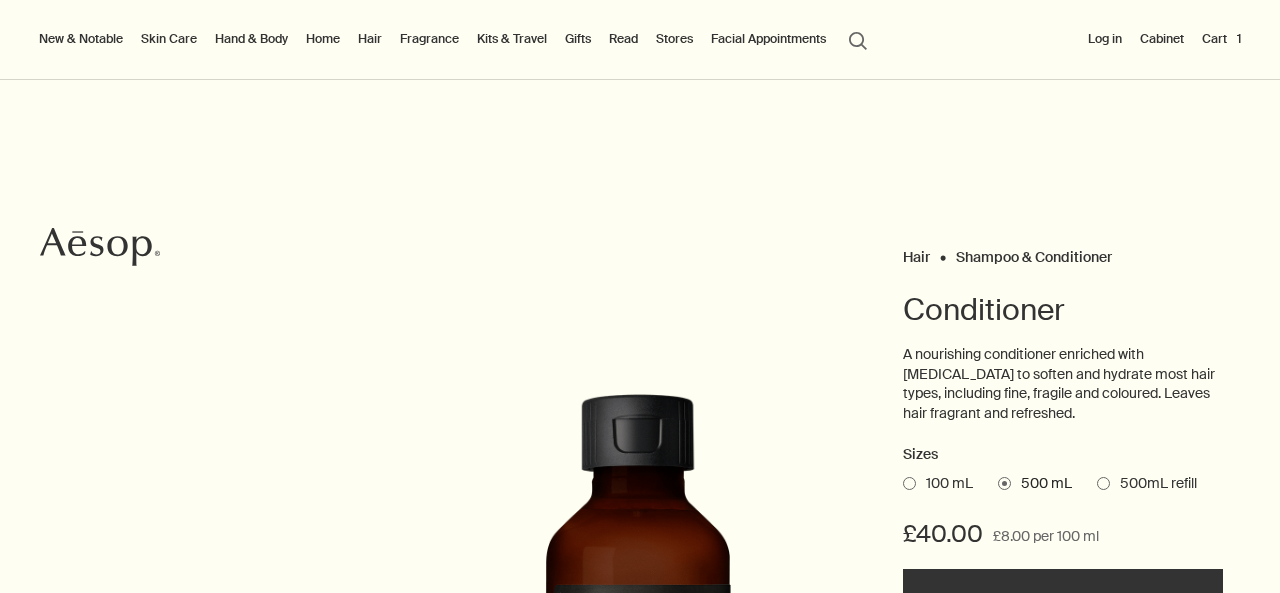 scroll, scrollTop: 0, scrollLeft: 0, axis: both 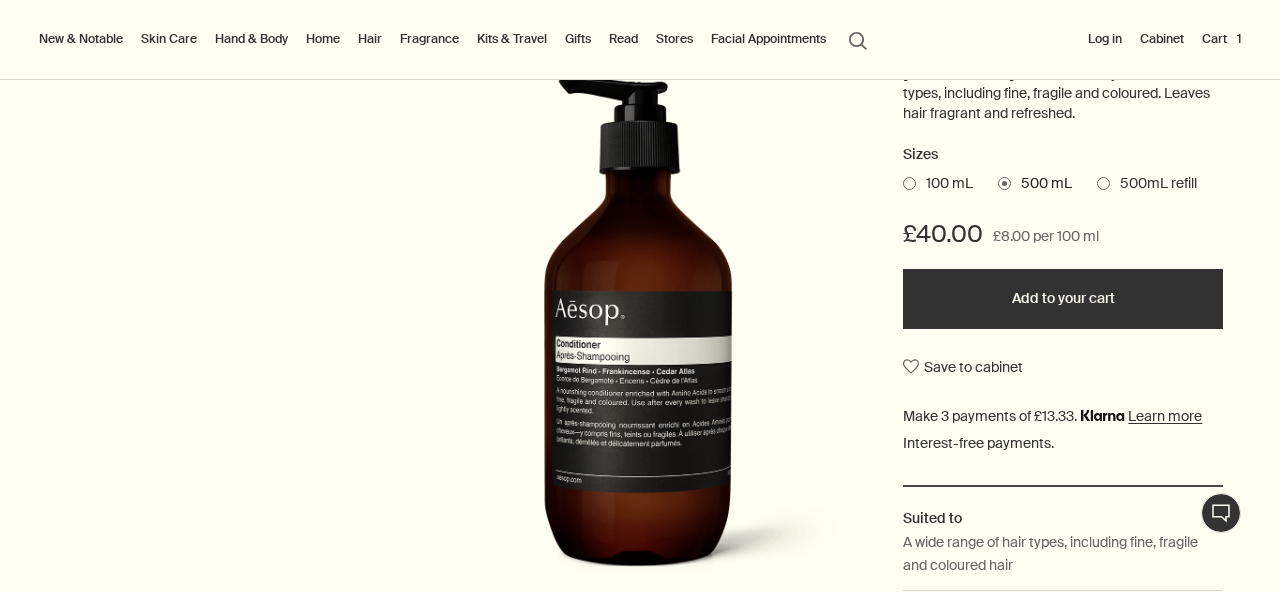 click on "Add to your cart" at bounding box center [1063, 299] 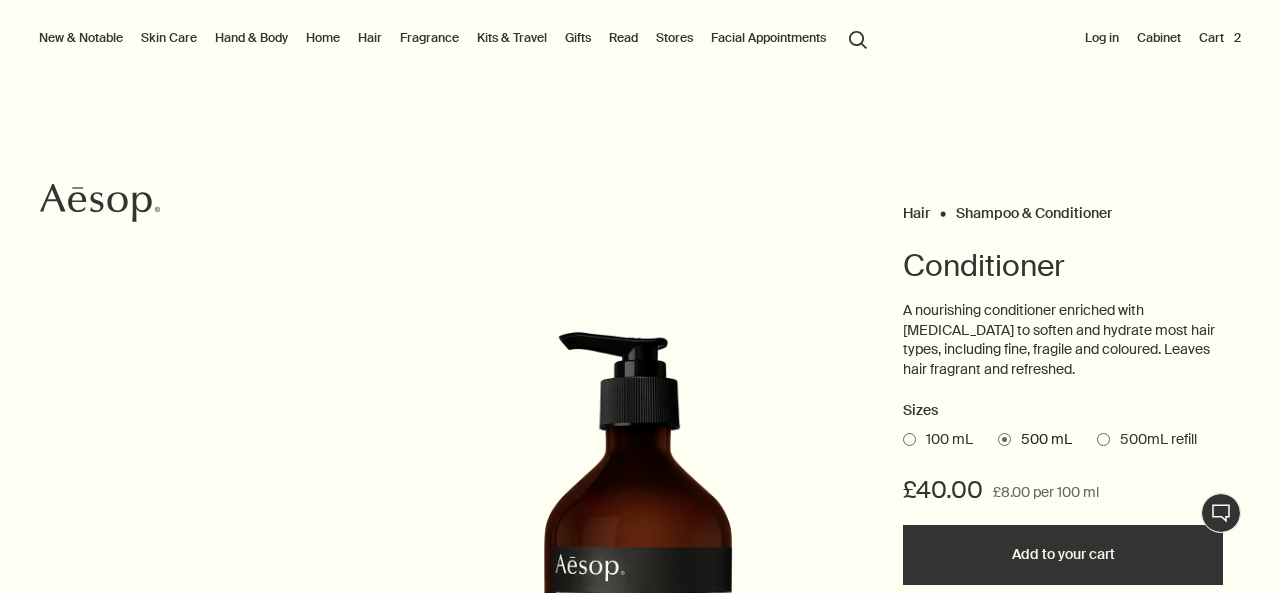 scroll, scrollTop: 0, scrollLeft: 0, axis: both 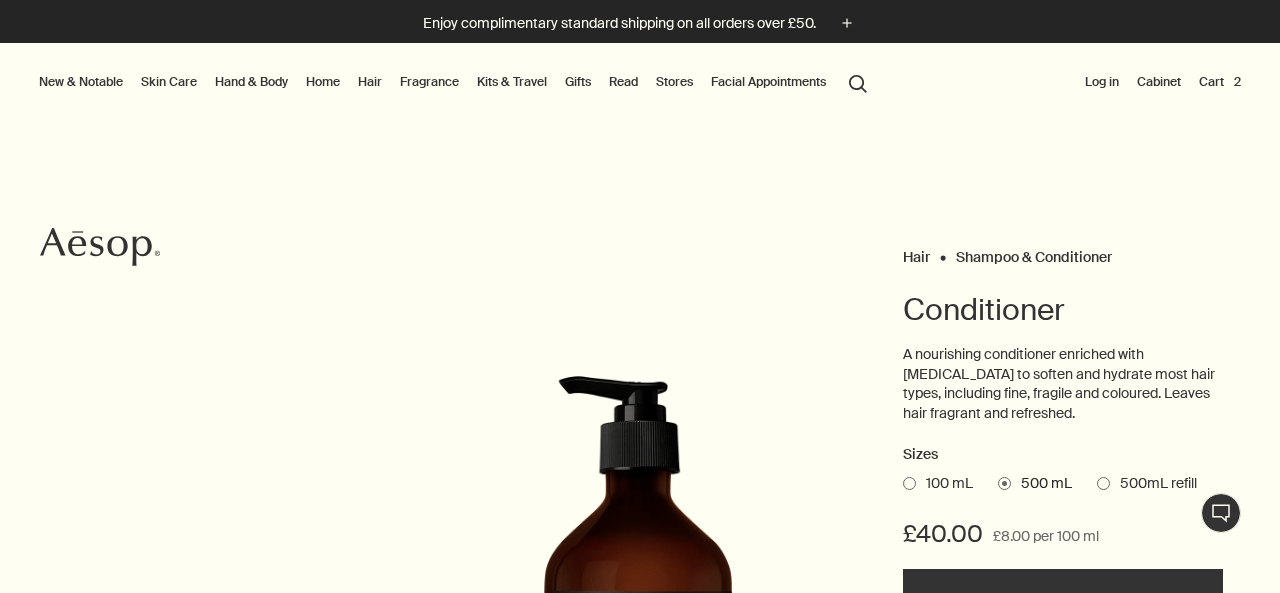 click on "Hand & Body" at bounding box center [251, 82] 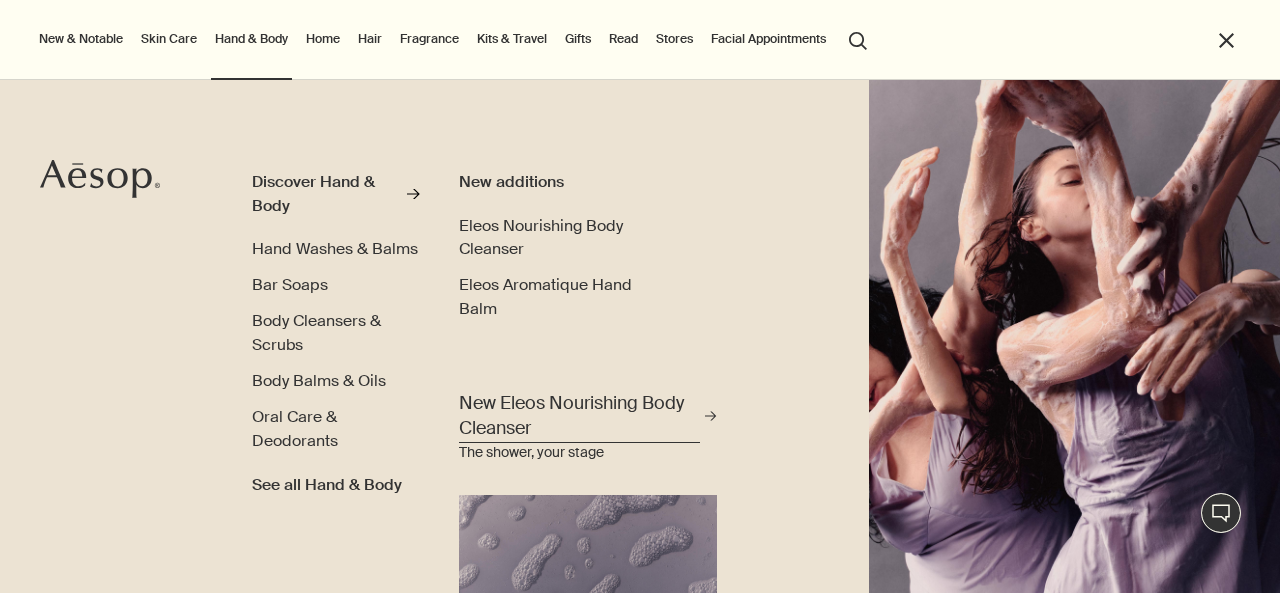 click on "New Eleos Nourishing Body Cleanser" at bounding box center [580, 416] 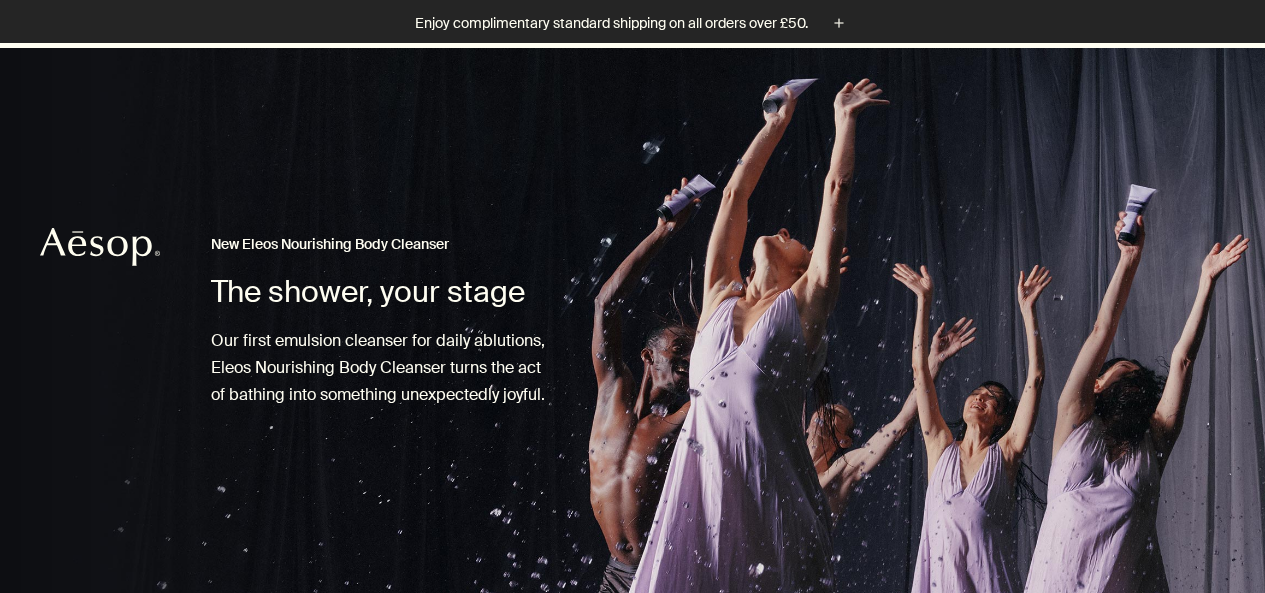 scroll, scrollTop: 900, scrollLeft: 0, axis: vertical 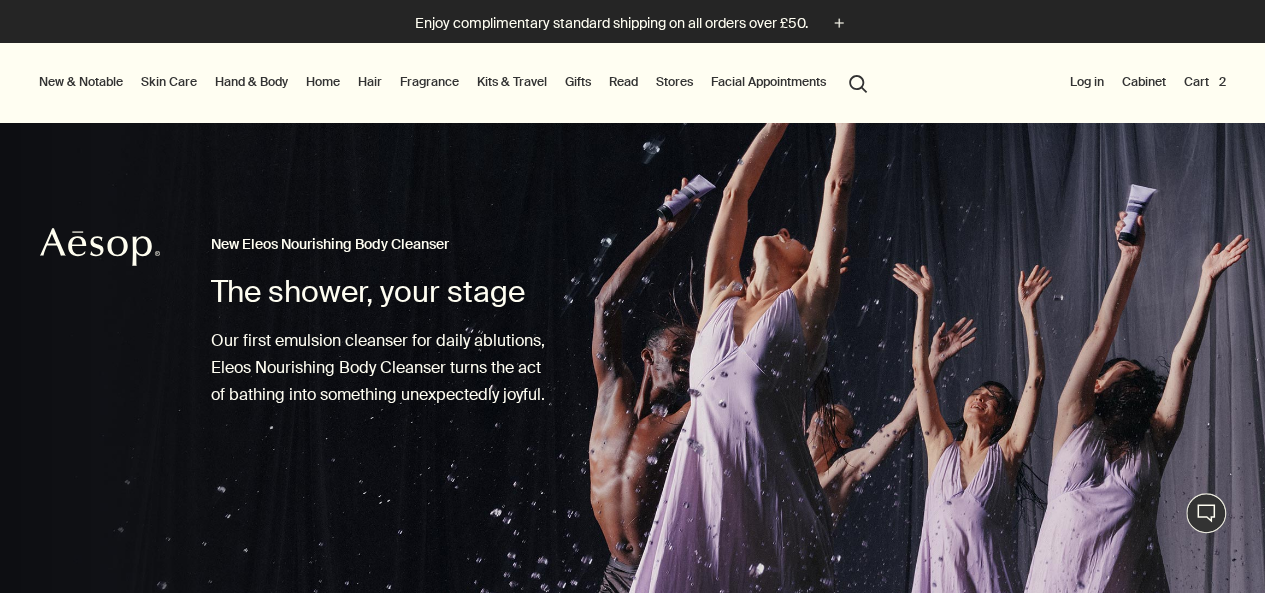 click on "Skin Care" at bounding box center [169, 82] 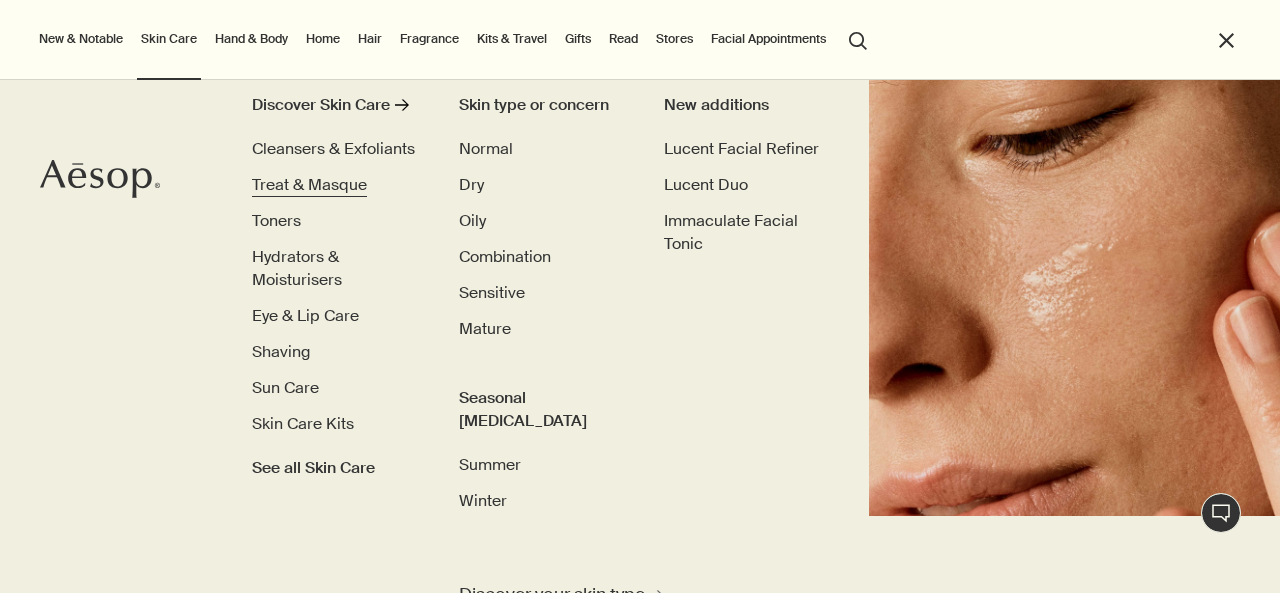 scroll, scrollTop: 100, scrollLeft: 0, axis: vertical 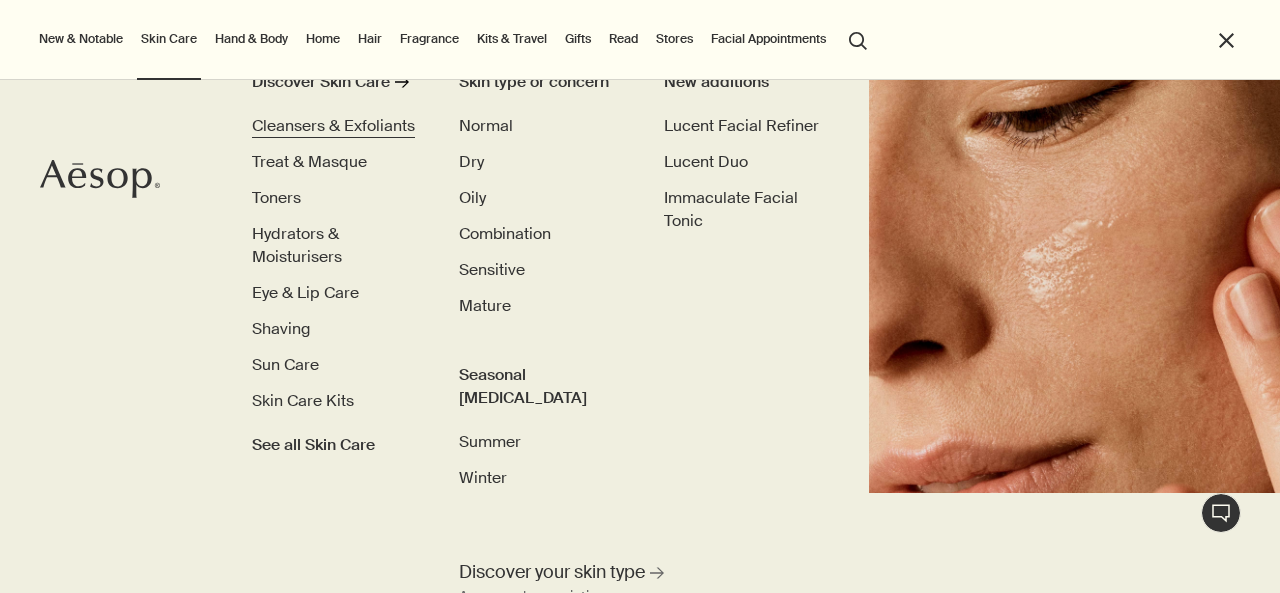 click on "Cleansers & Exfoliants" at bounding box center (333, 125) 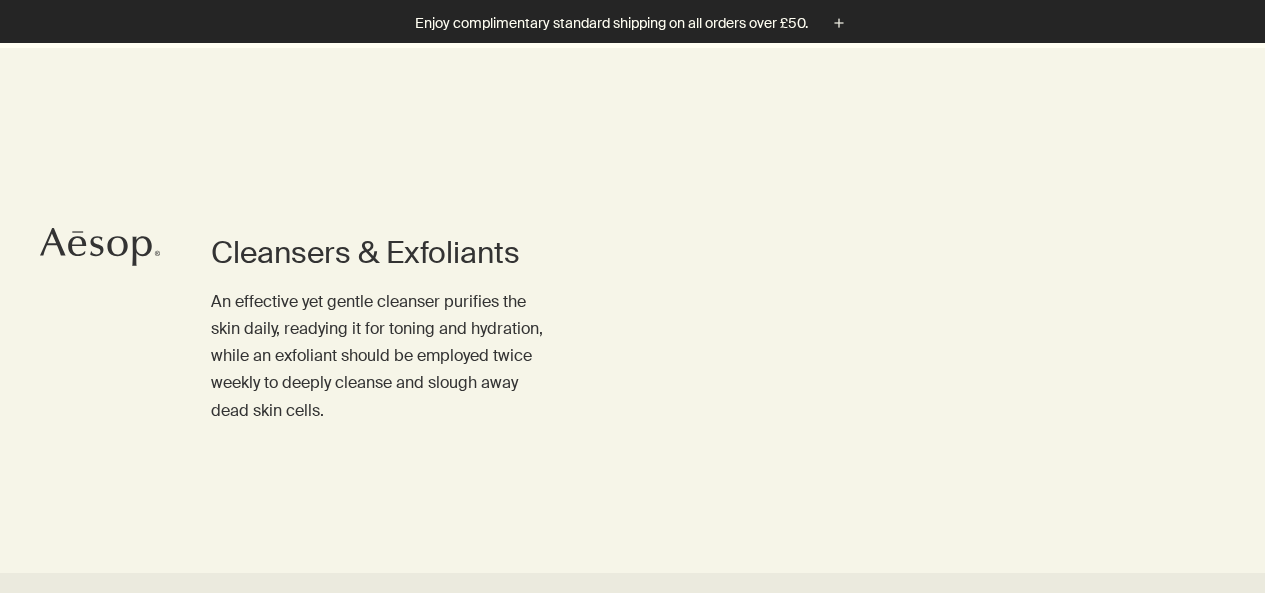 scroll, scrollTop: 359, scrollLeft: 0, axis: vertical 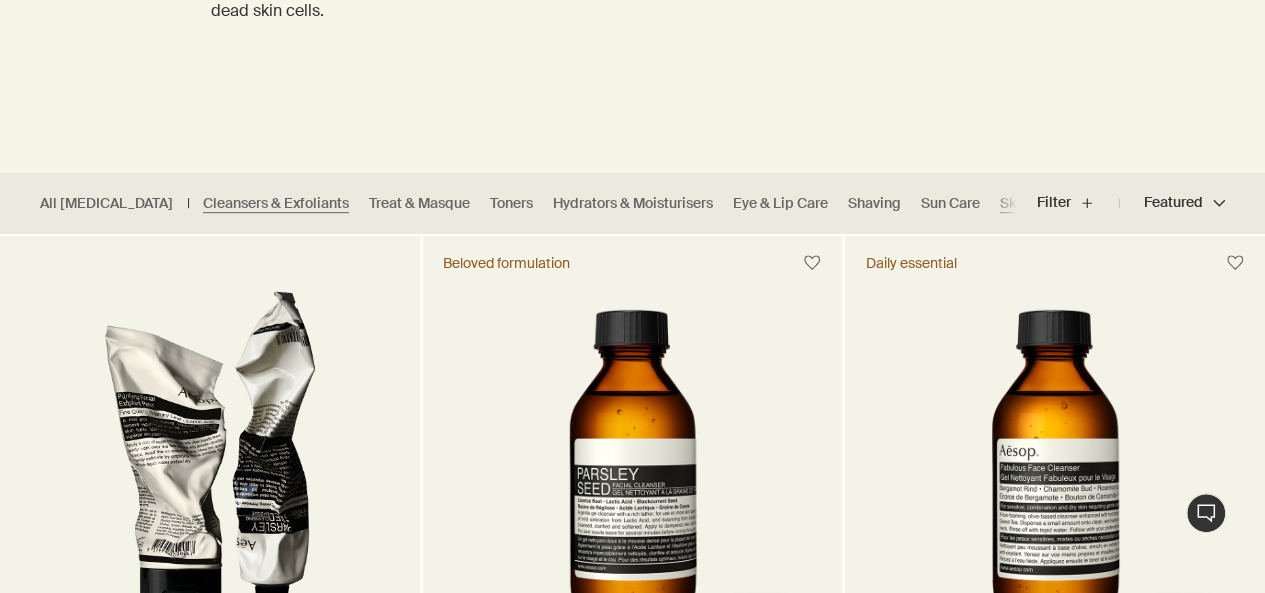 click on "Skin Care Kits" at bounding box center [1045, 203] 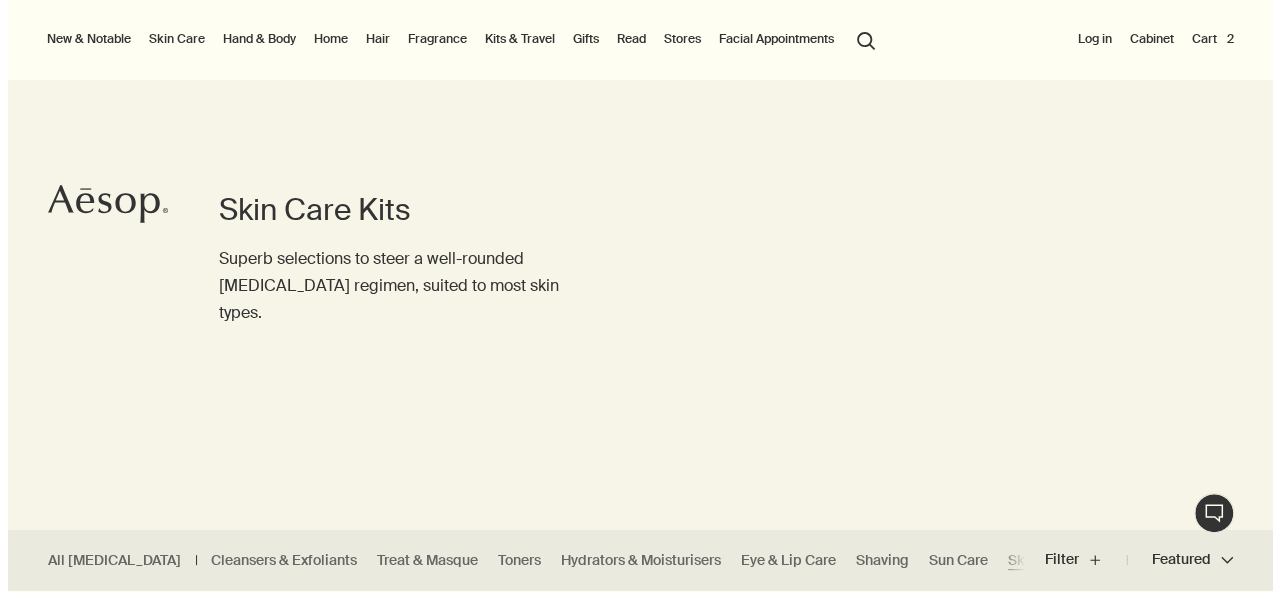 scroll, scrollTop: 0, scrollLeft: 0, axis: both 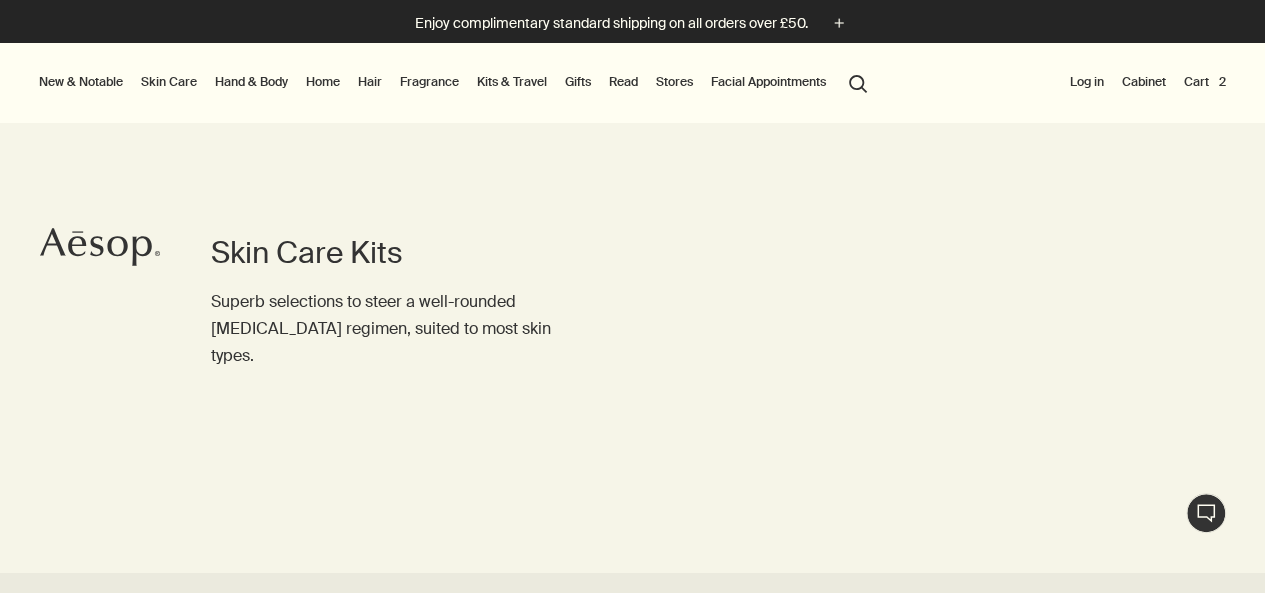 click on "Hand & Body" at bounding box center (251, 82) 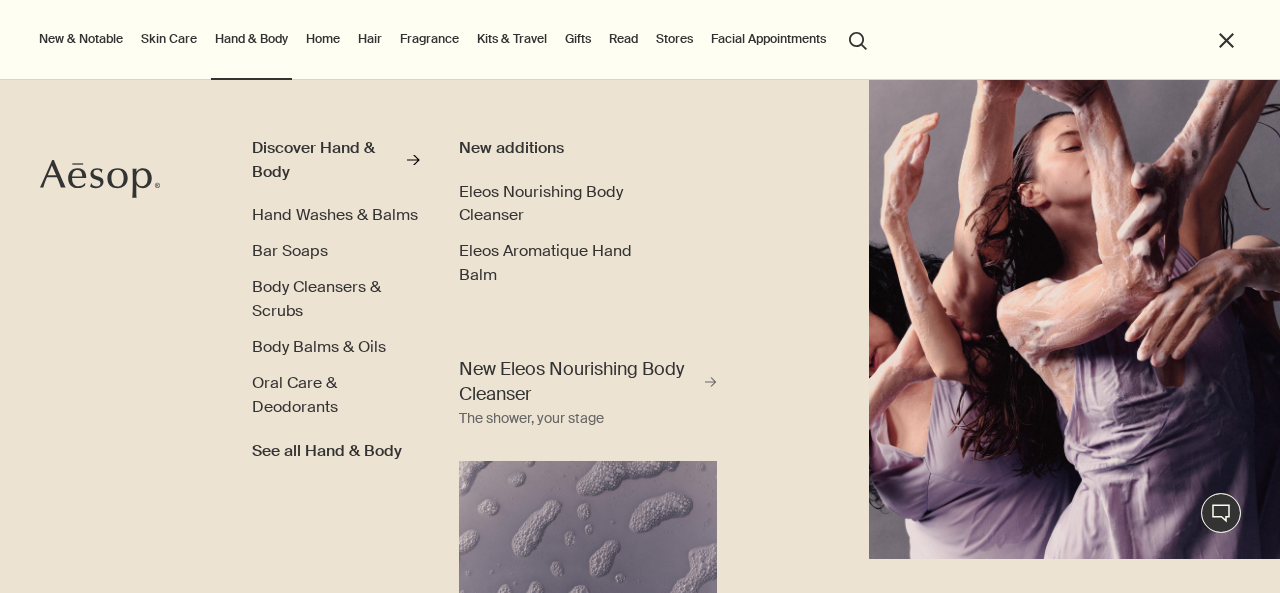scroll, scrollTop: 44, scrollLeft: 0, axis: vertical 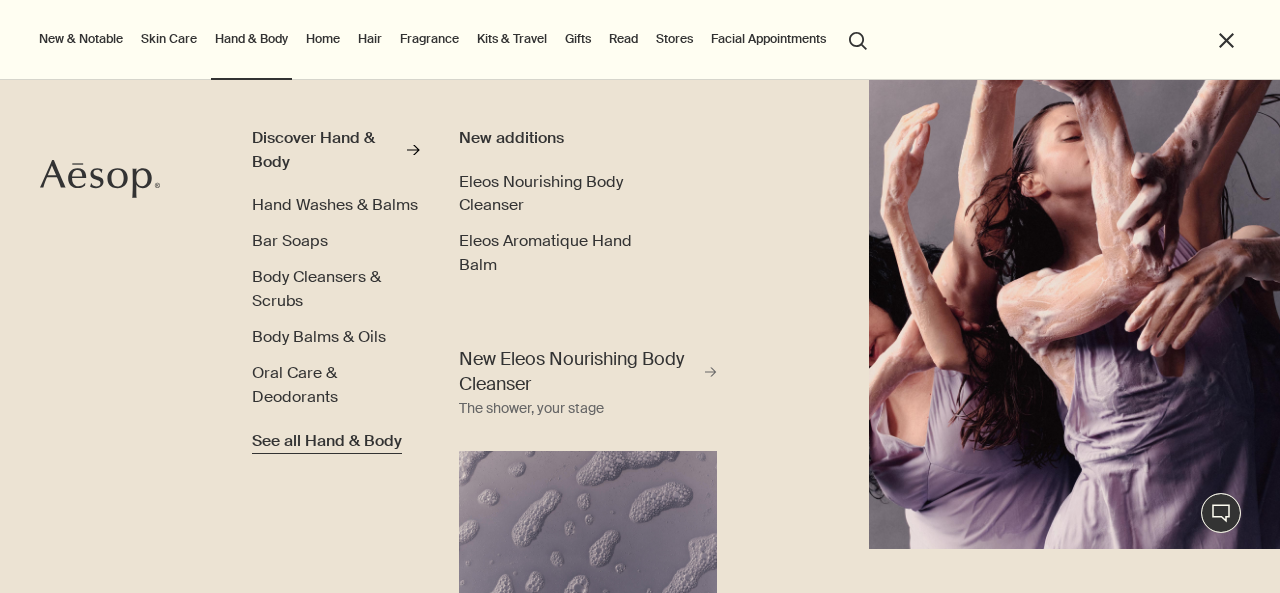 click on "See all Hand & Body" at bounding box center (327, 441) 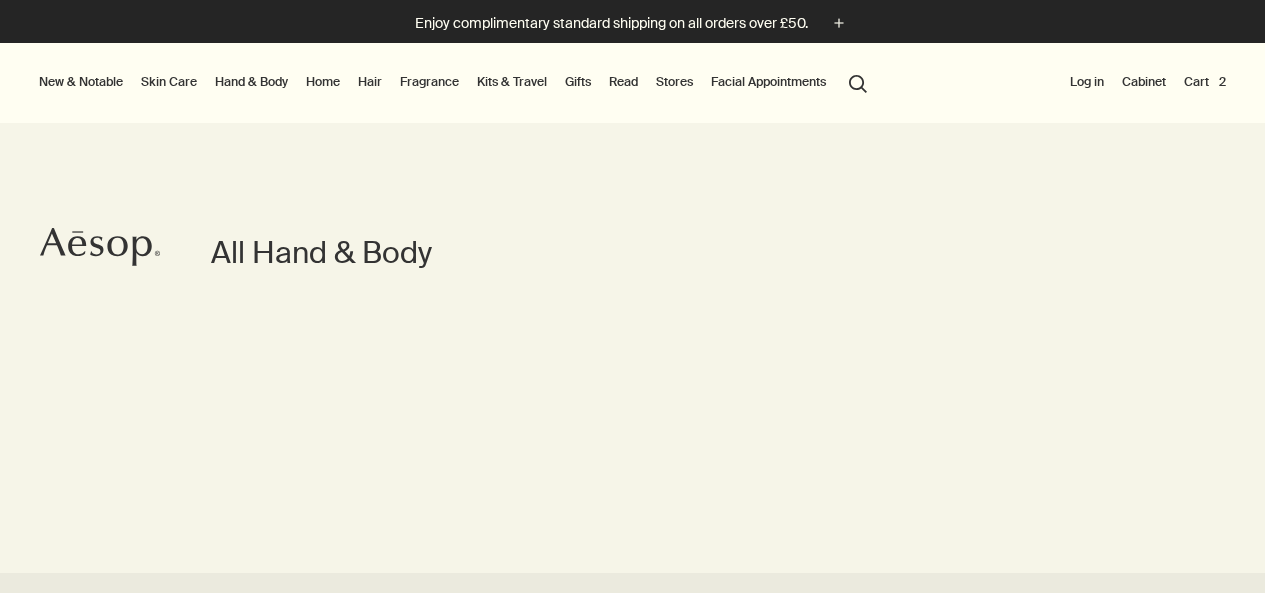 scroll, scrollTop: 0, scrollLeft: 0, axis: both 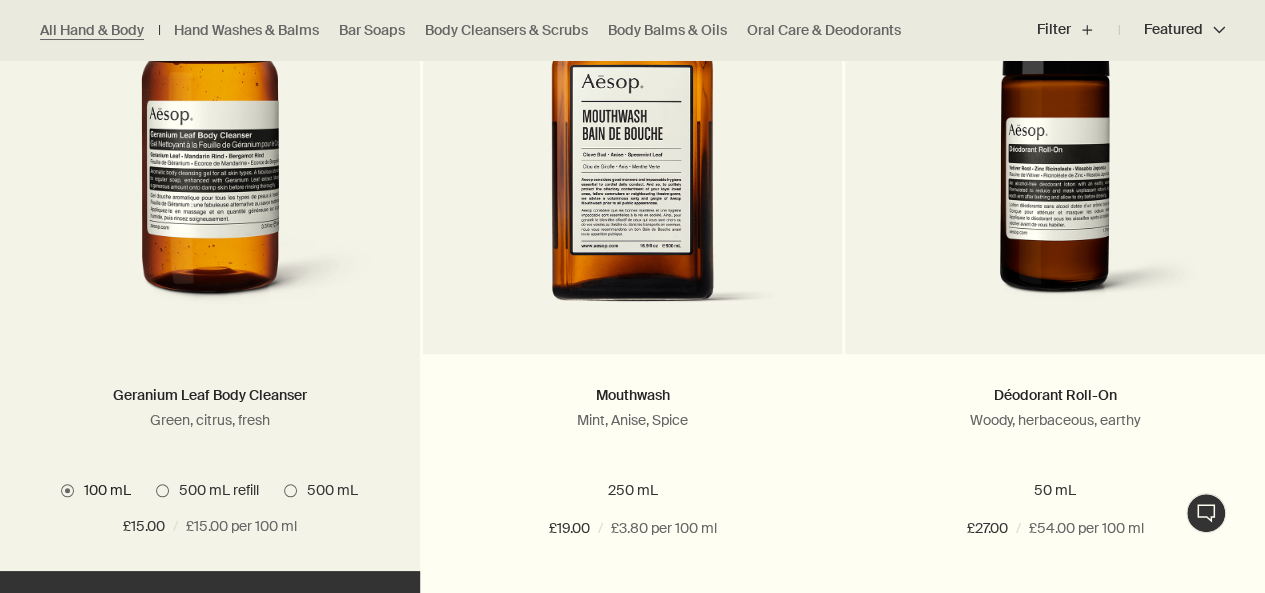 click at bounding box center (162, 490) 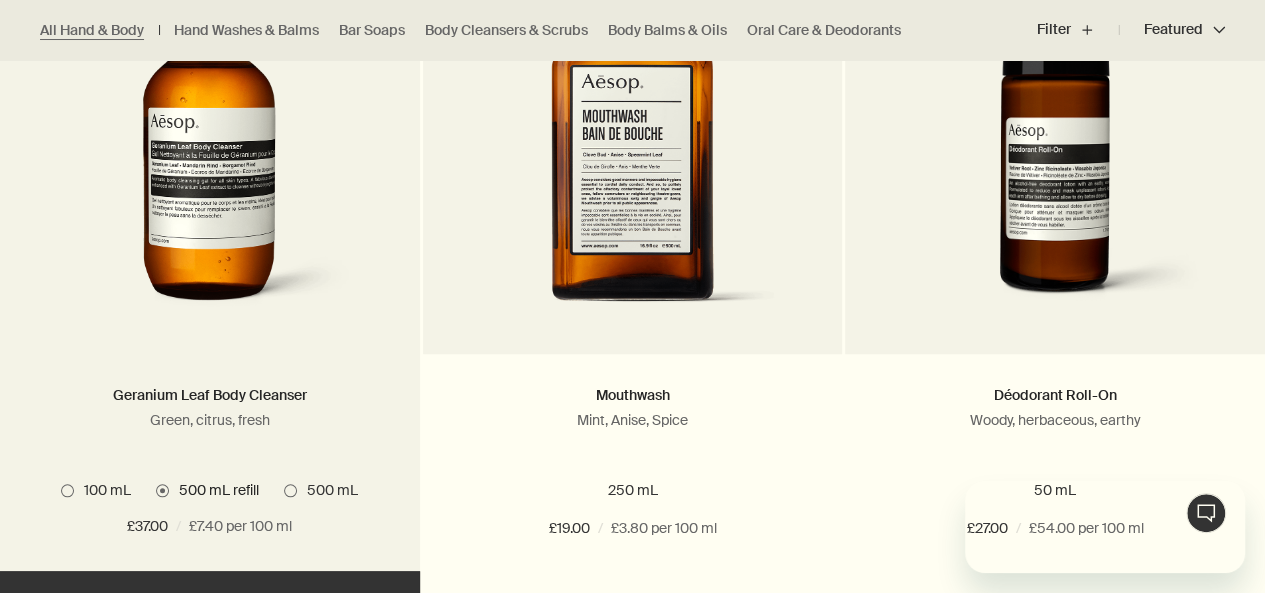 scroll, scrollTop: 0, scrollLeft: 0, axis: both 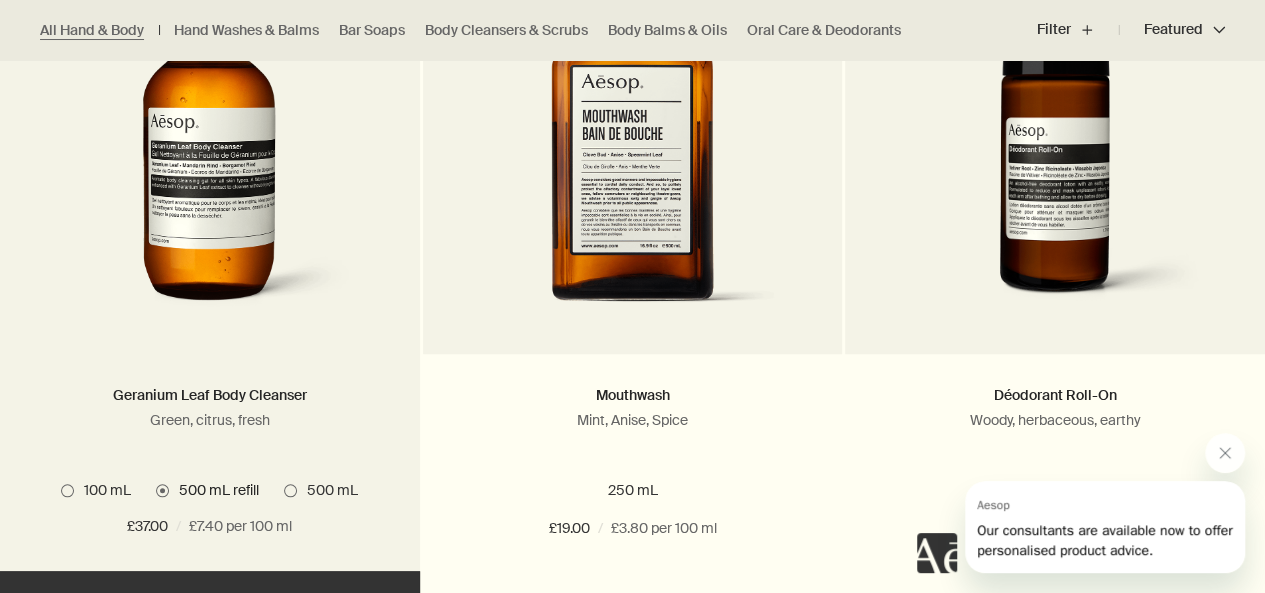 click at bounding box center (290, 490) 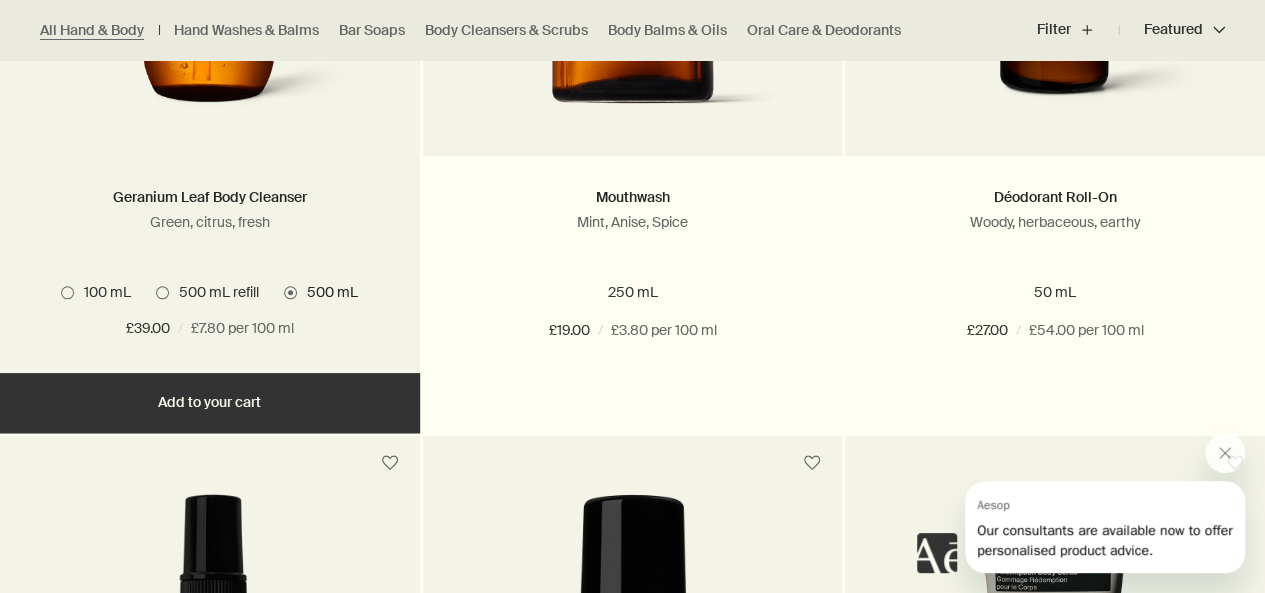 scroll, scrollTop: 4600, scrollLeft: 0, axis: vertical 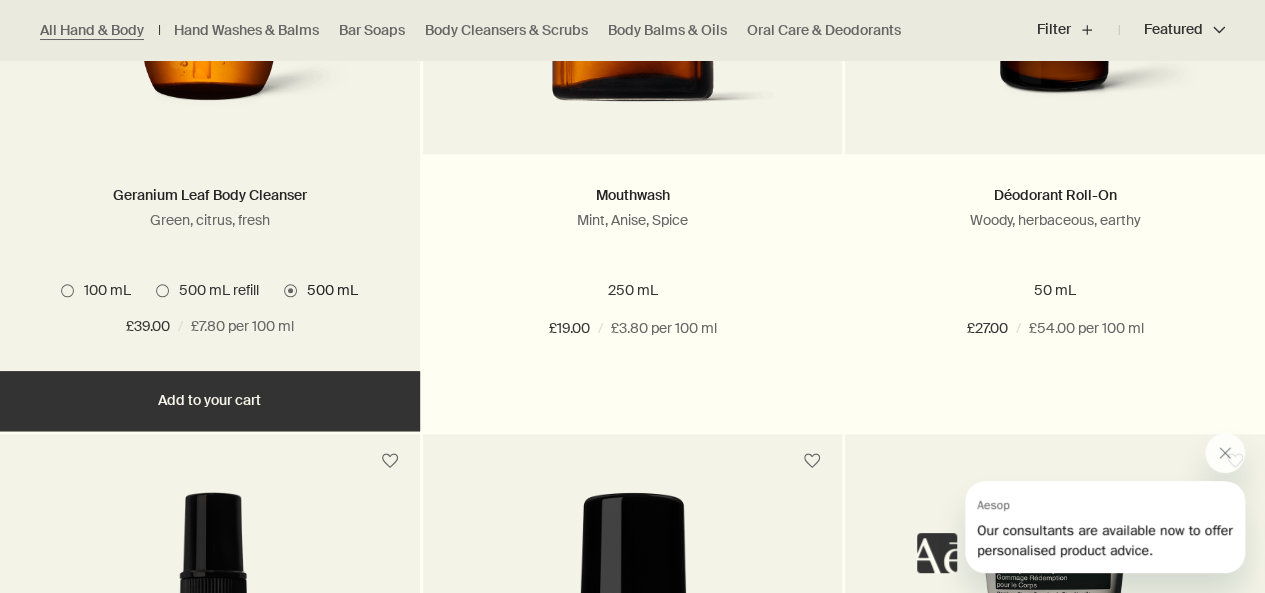click on "Add Add to your cart" at bounding box center (210, 401) 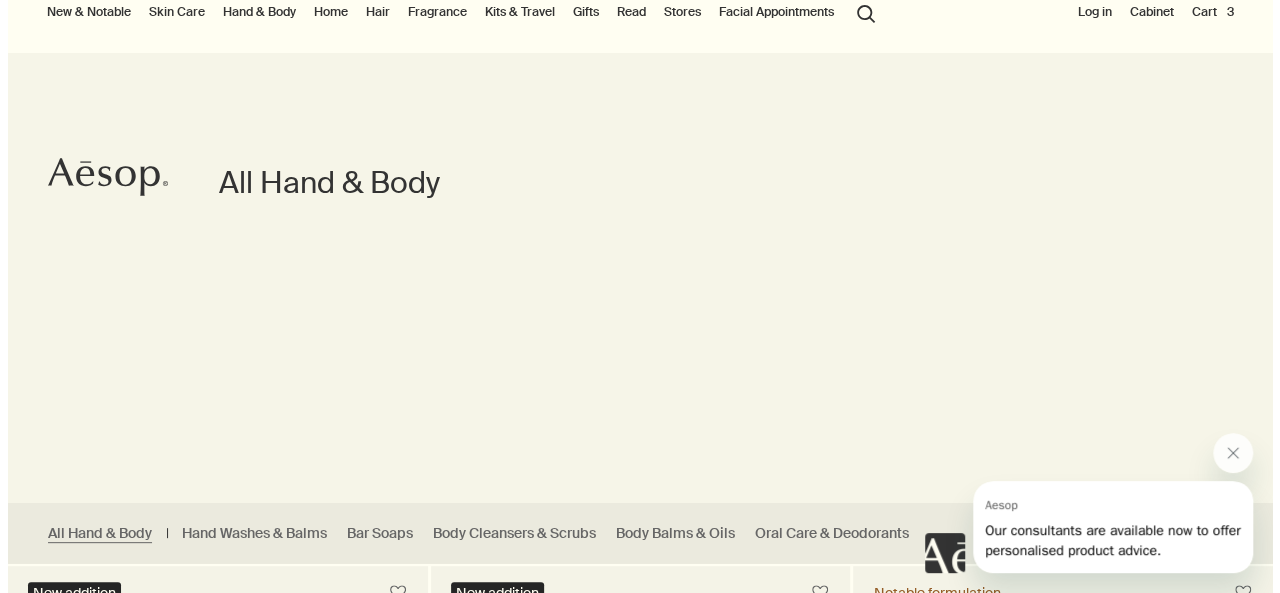 scroll, scrollTop: 0, scrollLeft: 0, axis: both 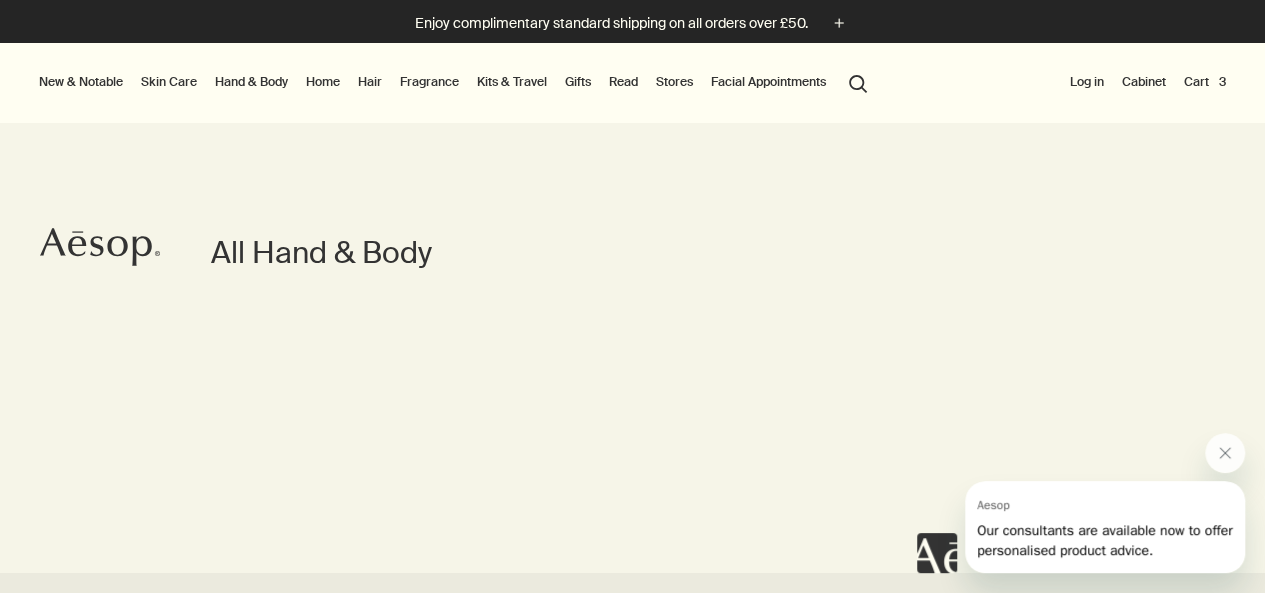 click on "Cart 3" at bounding box center (1205, 82) 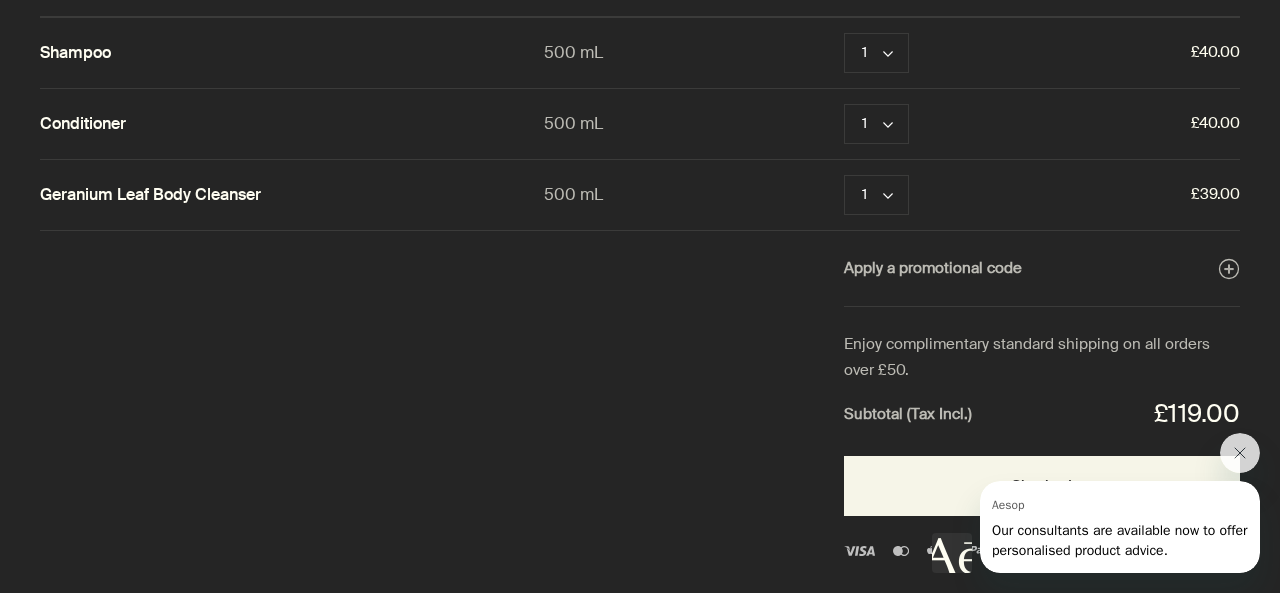 scroll, scrollTop: 85, scrollLeft: 0, axis: vertical 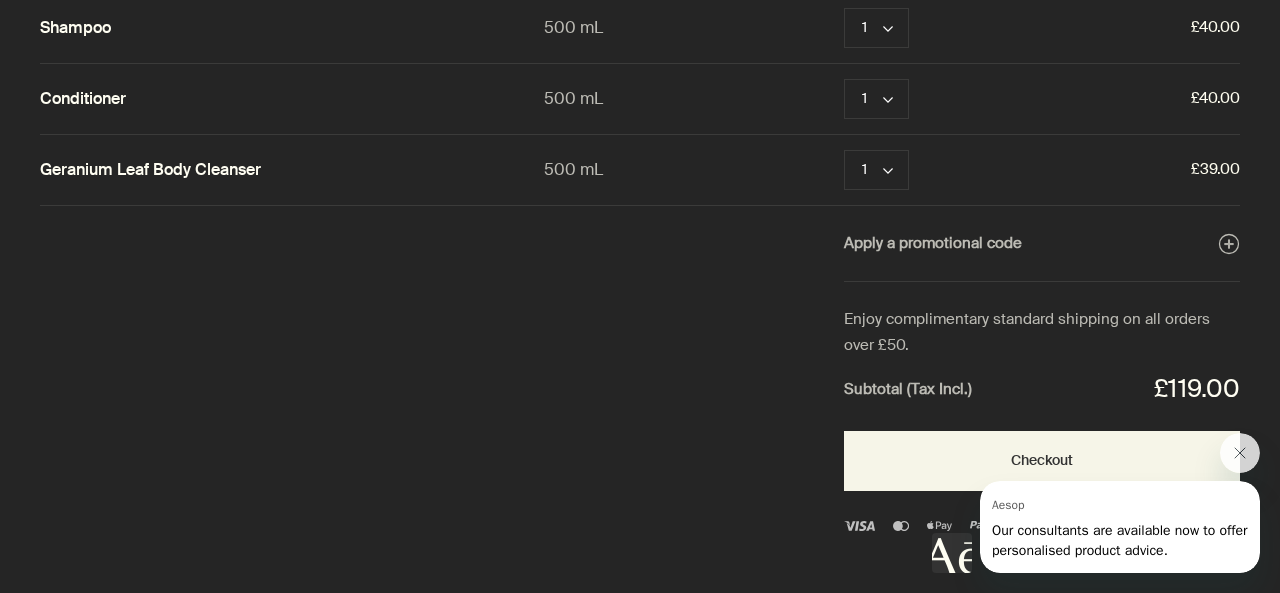 click at bounding box center [1096, 503] 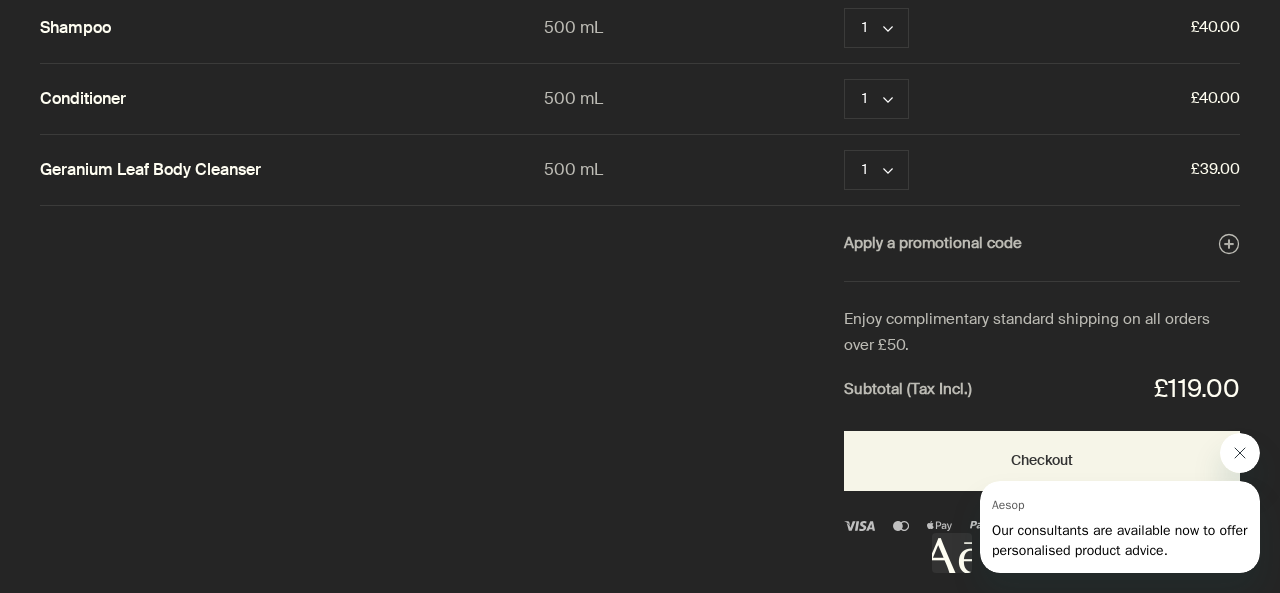 drag, startPoint x: 1236, startPoint y: 458, endPoint x: 2449, endPoint y: 905, distance: 1292.7405 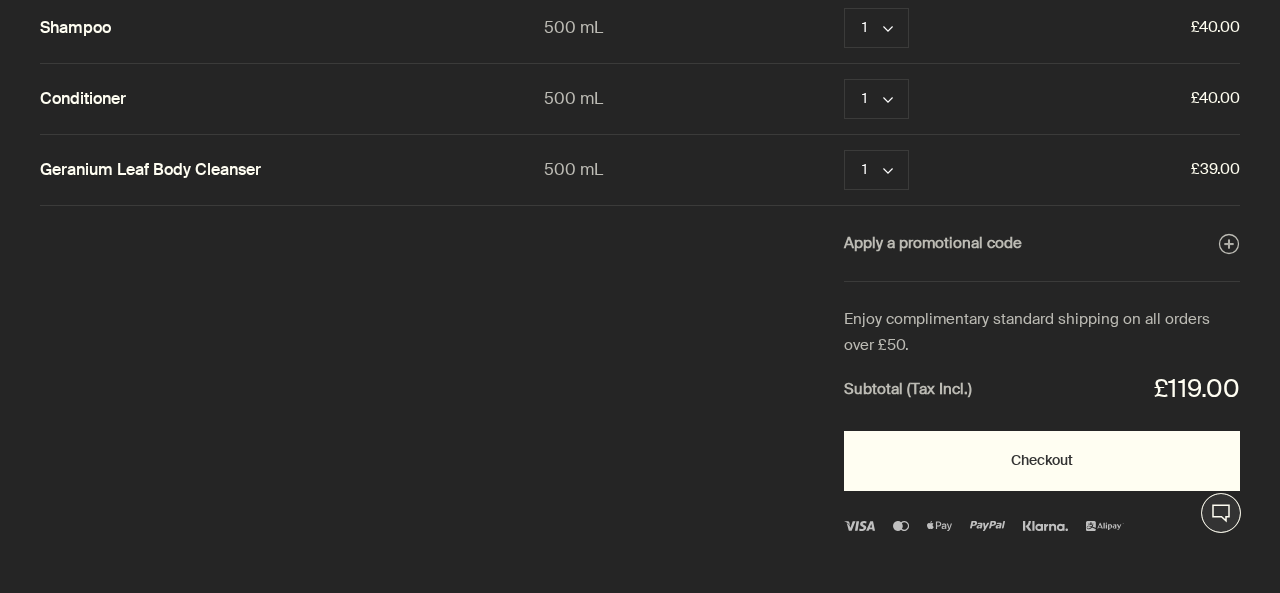 click on "Checkout" at bounding box center (1042, 461) 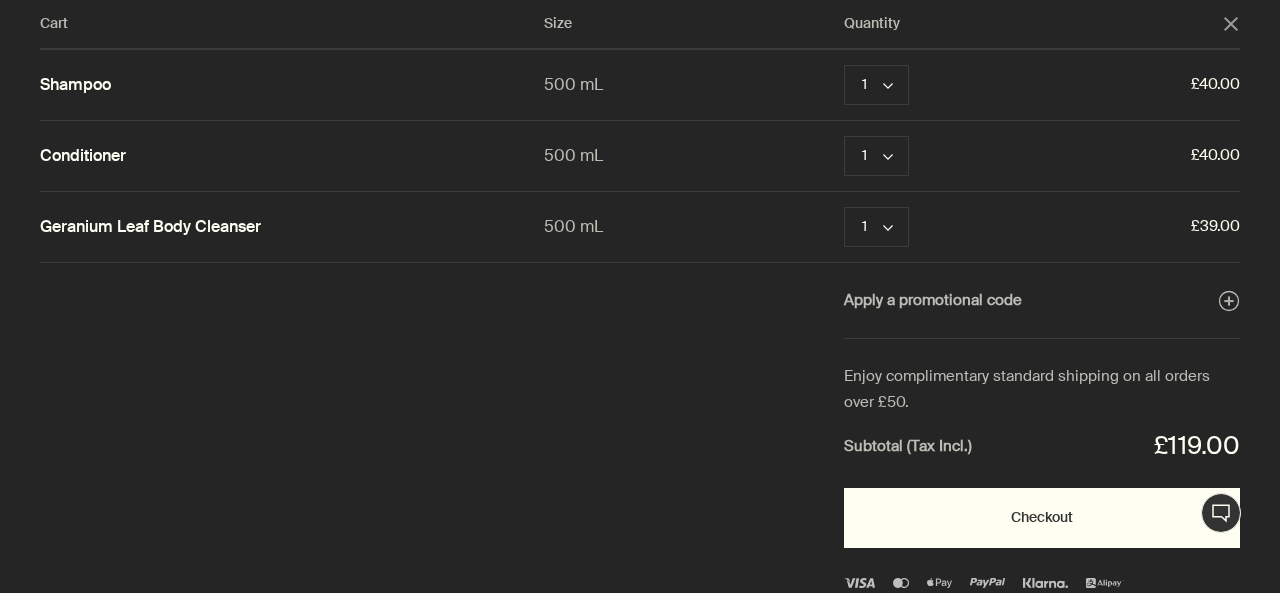 scroll, scrollTop: 0, scrollLeft: 0, axis: both 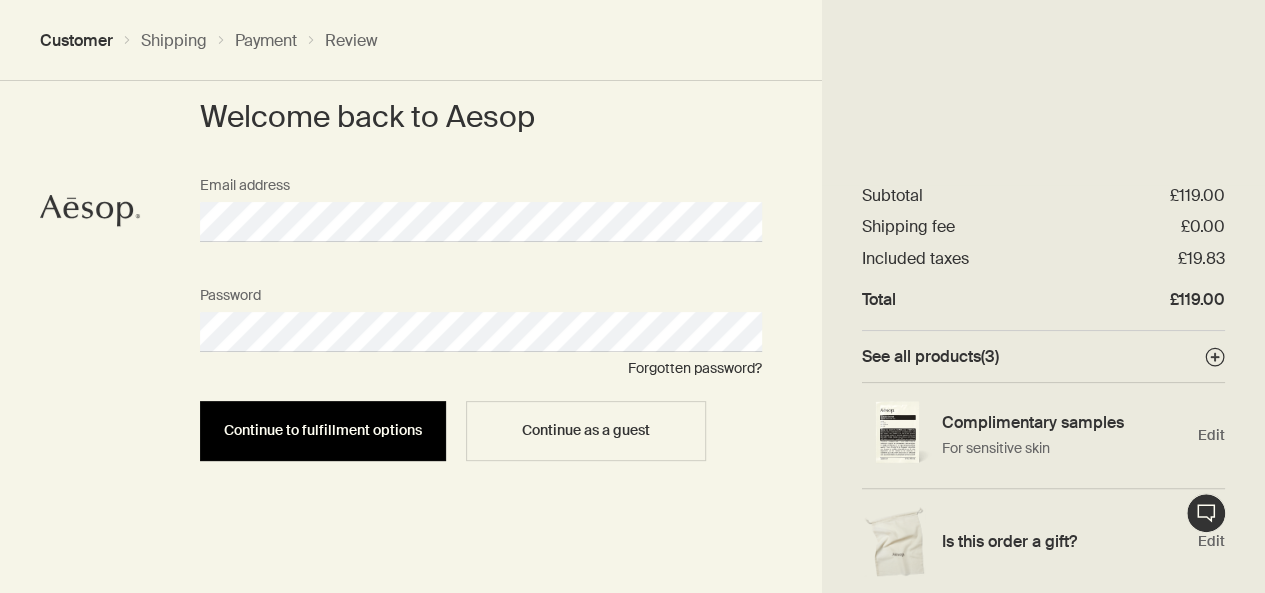click on "Continue to fulfillment options" at bounding box center [323, 430] 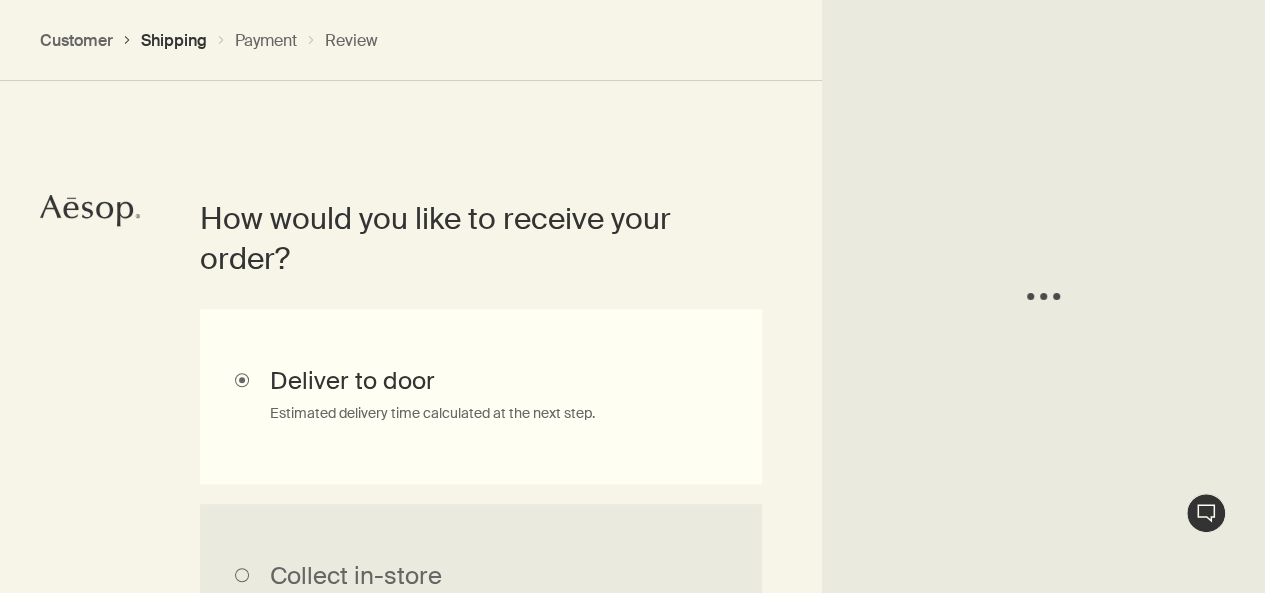 scroll, scrollTop: 447, scrollLeft: 0, axis: vertical 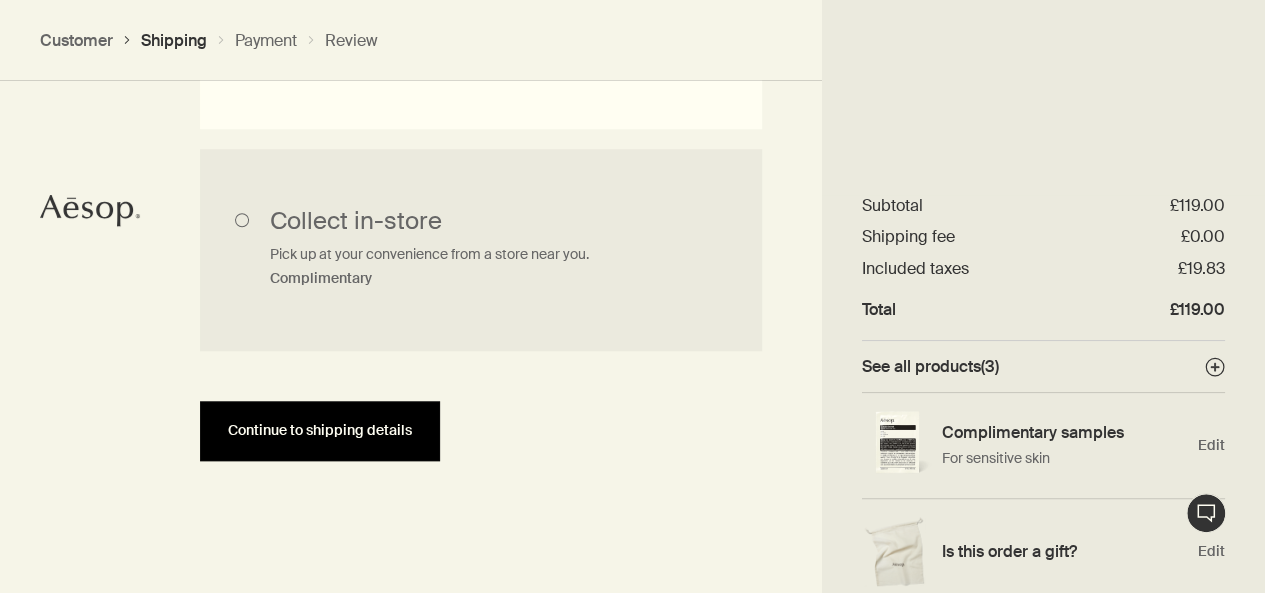 click on "Continue to shipping details" at bounding box center (320, 430) 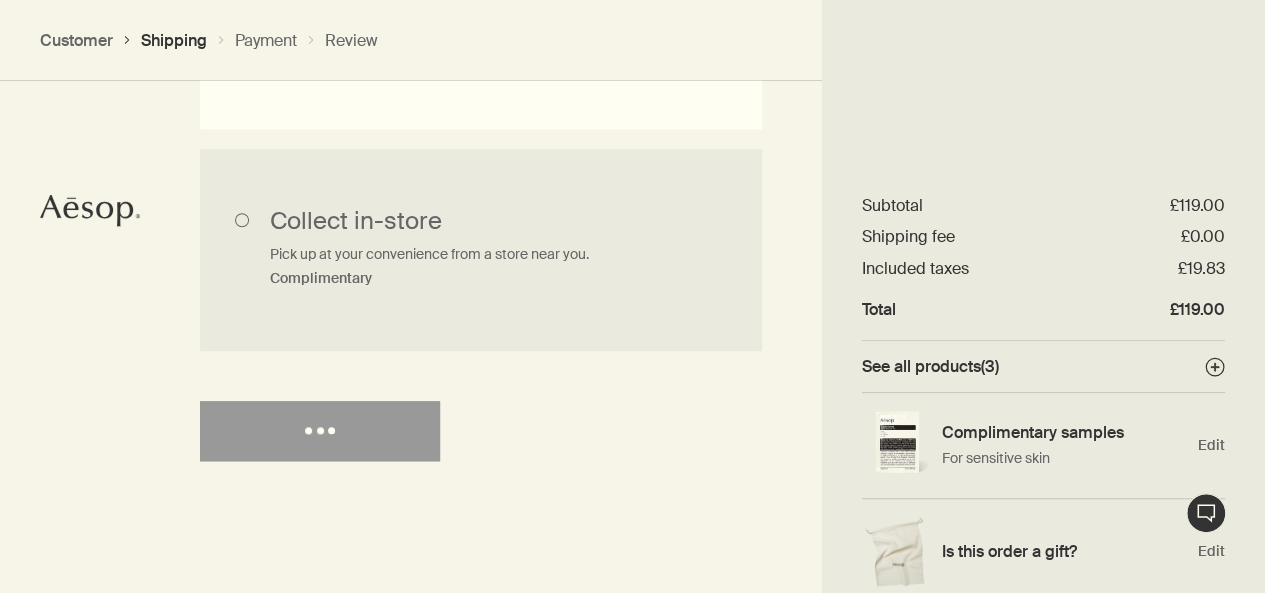 select on "GB" 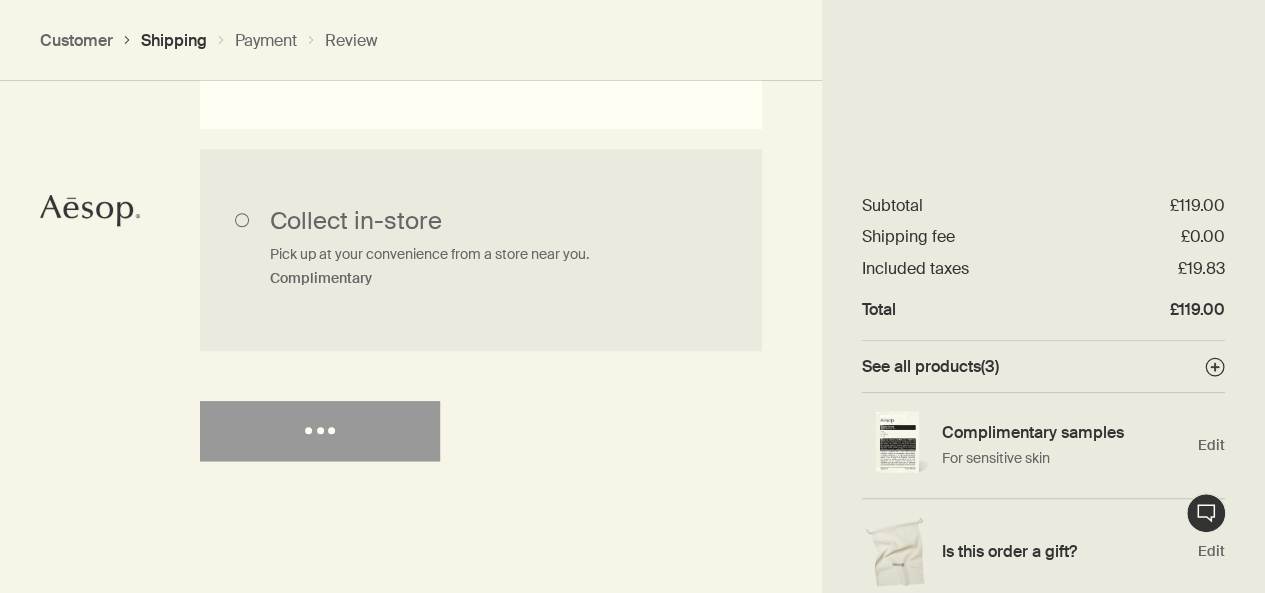 select on "GB" 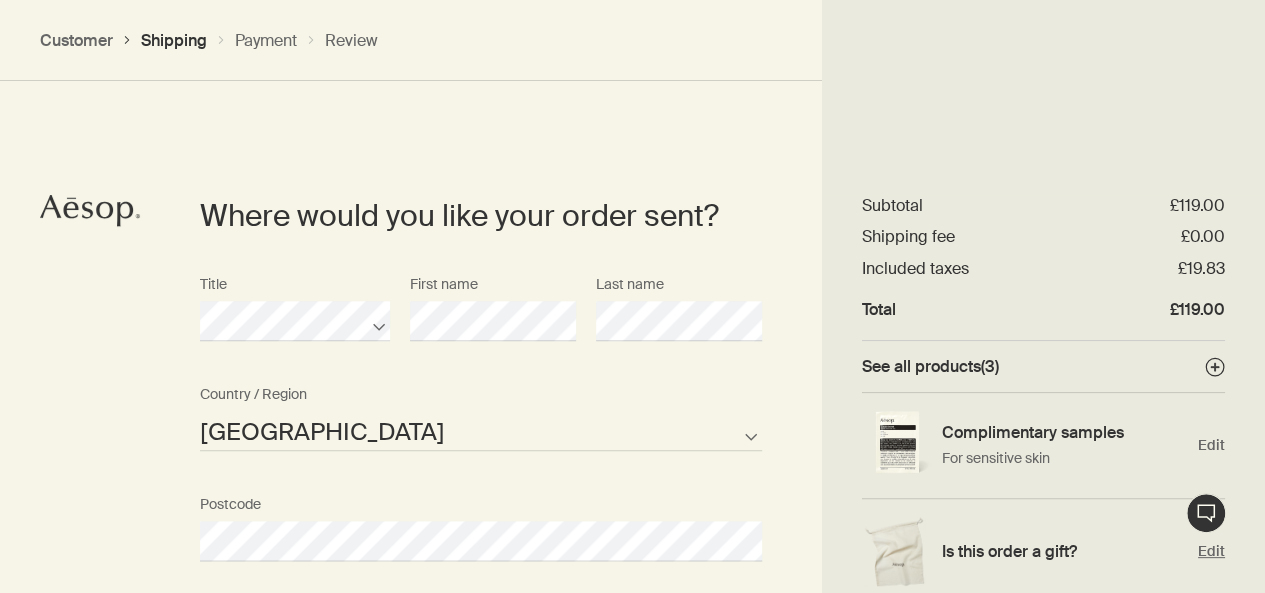scroll, scrollTop: 864, scrollLeft: 0, axis: vertical 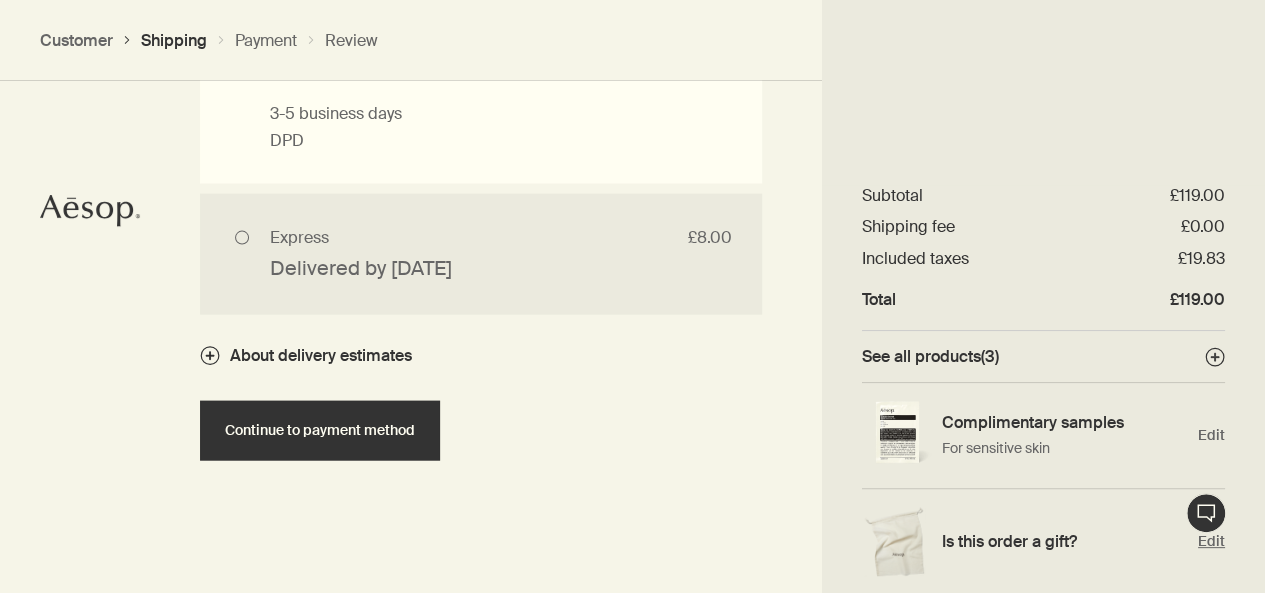 click on "Is this order a gift?" at bounding box center [1065, 541] 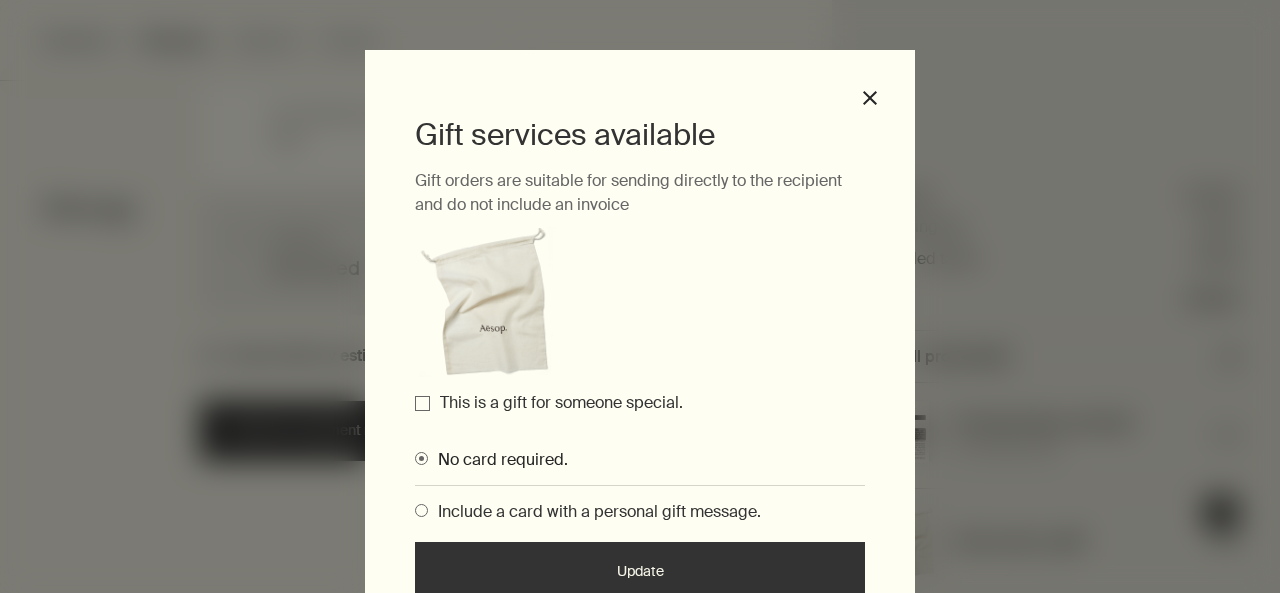 click on "This is a gift for someone special." at bounding box center [422, 403] 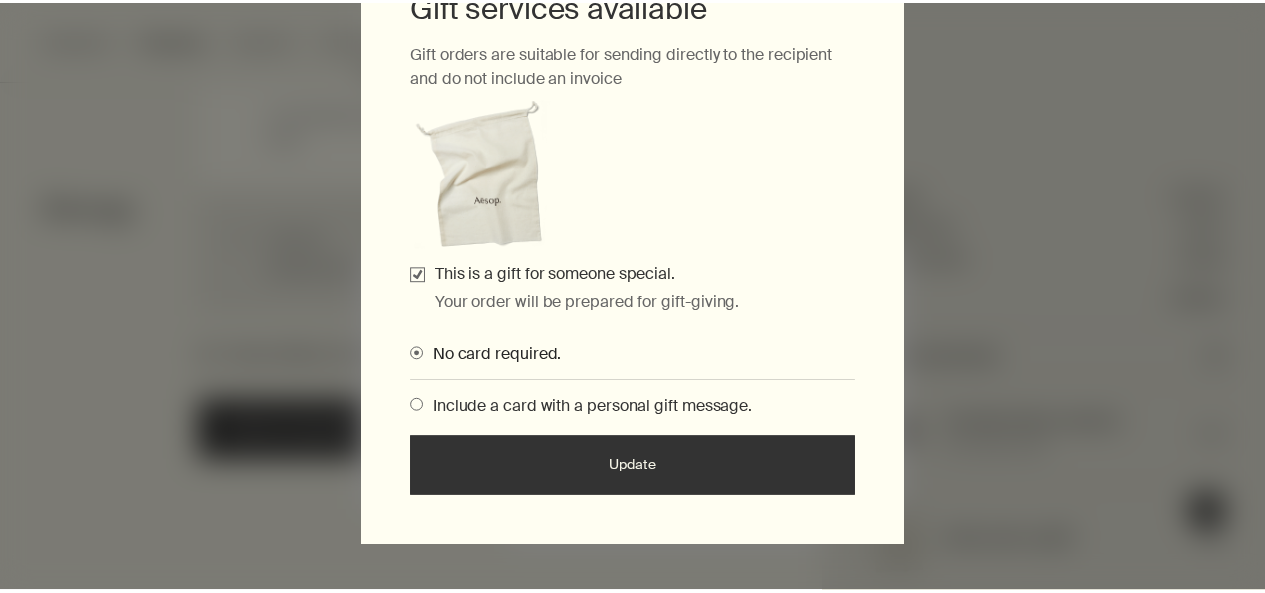 scroll, scrollTop: 132, scrollLeft: 0, axis: vertical 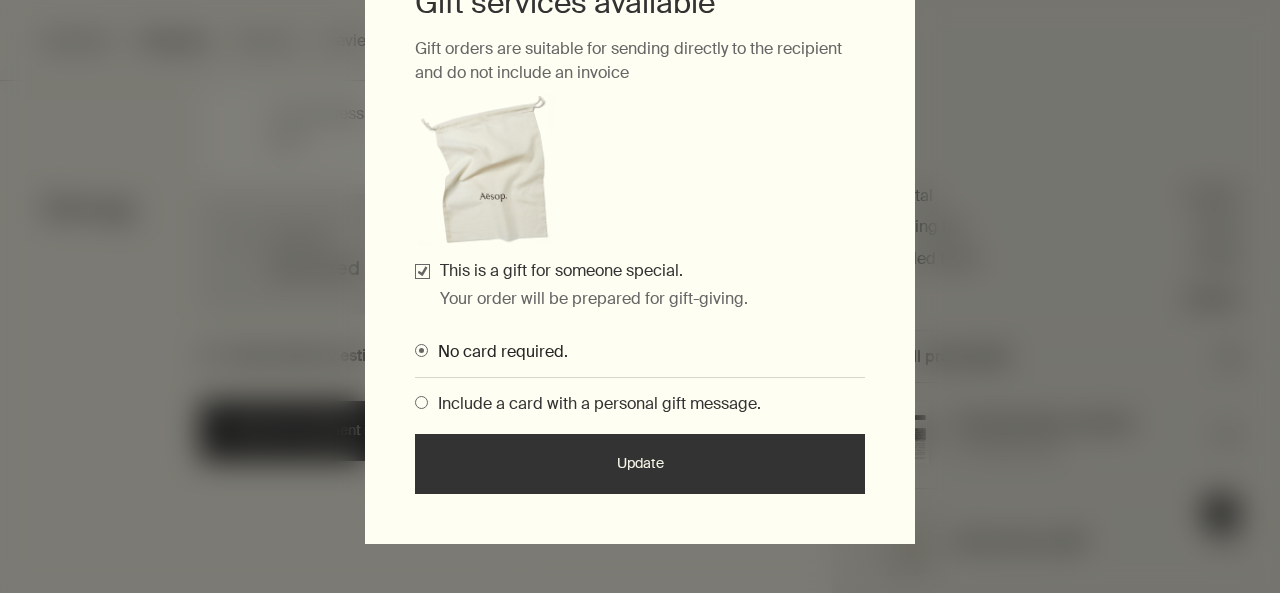 click on "Update" at bounding box center [640, 464] 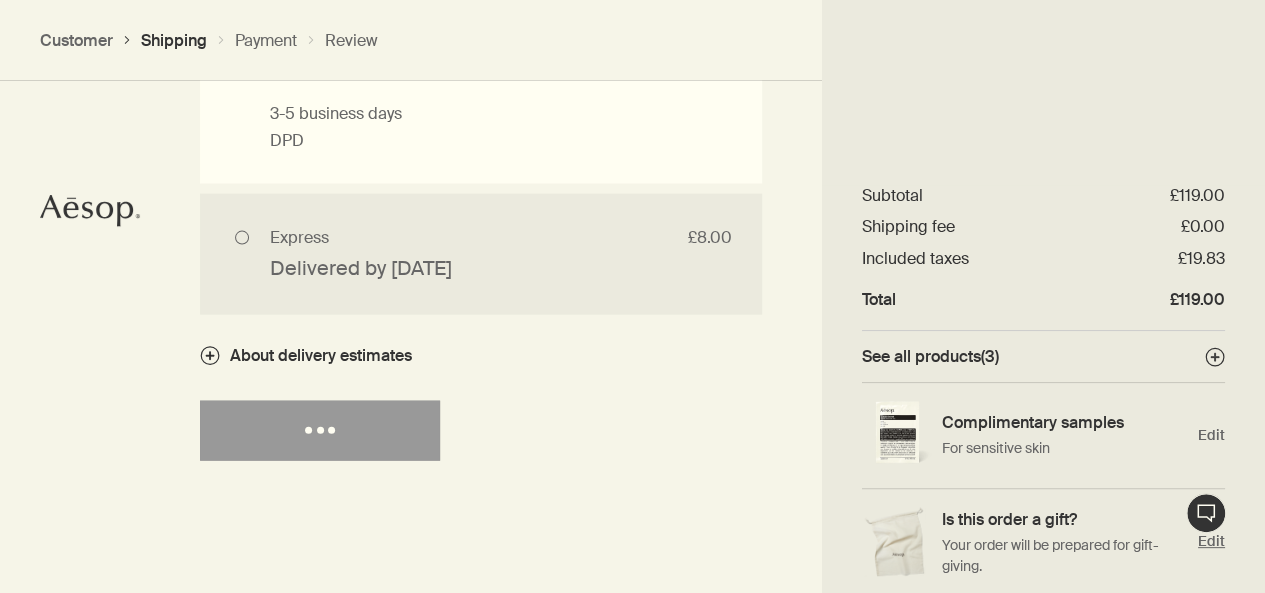 scroll, scrollTop: 13, scrollLeft: 0, axis: vertical 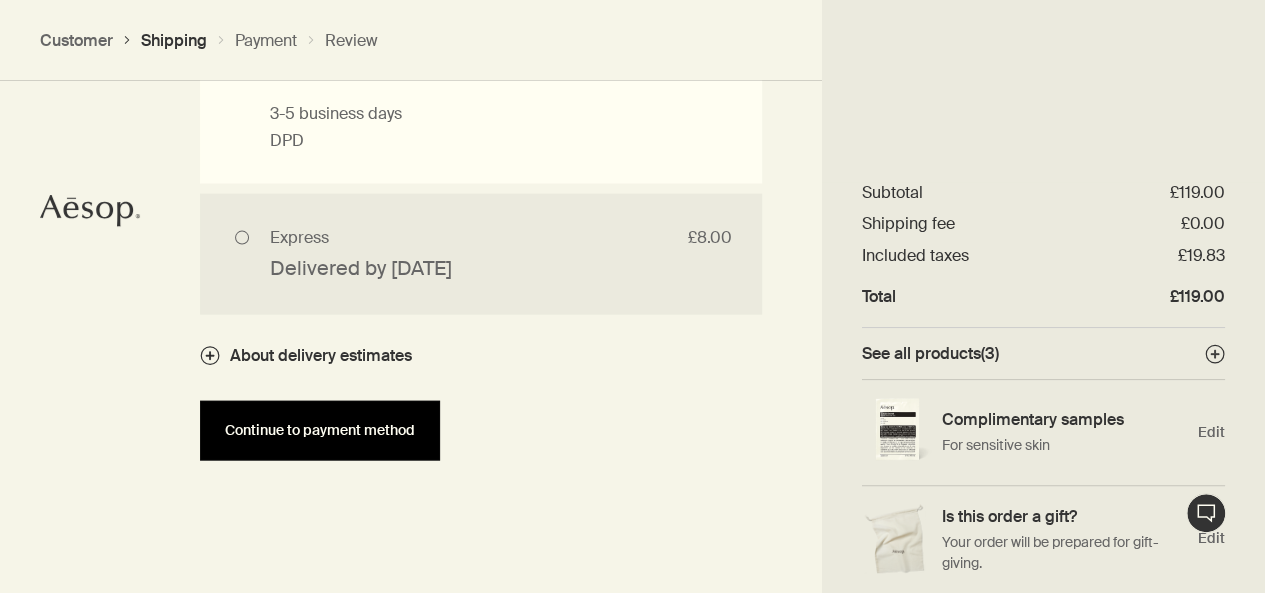 click on "Continue to payment method" at bounding box center [320, 430] 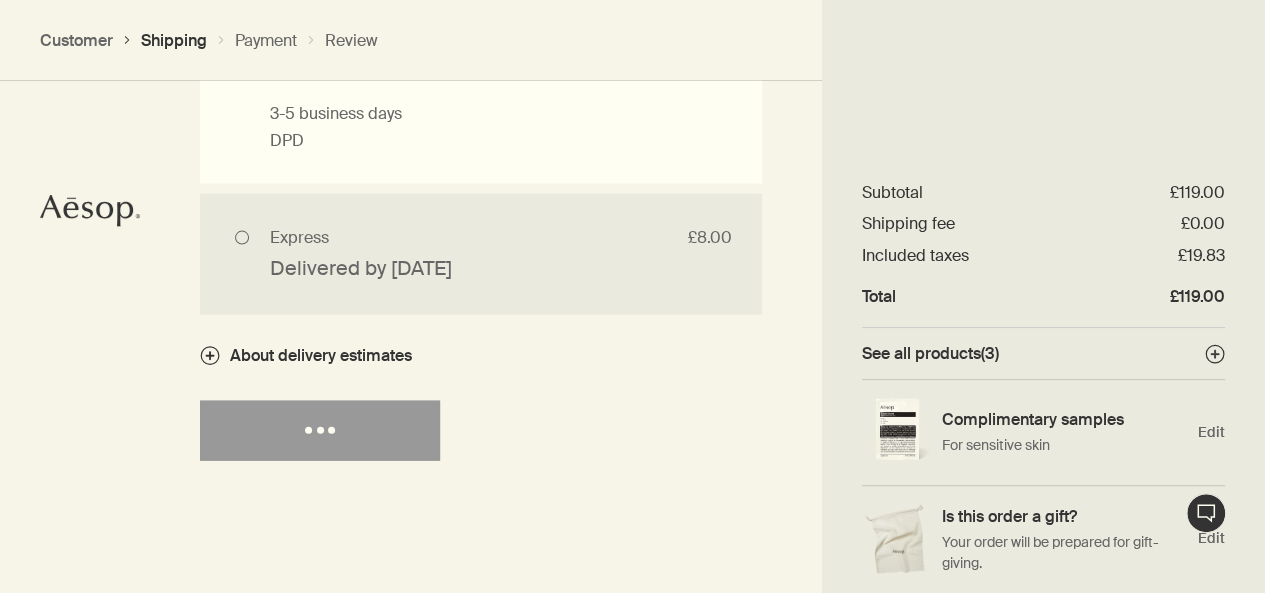 select on "GB" 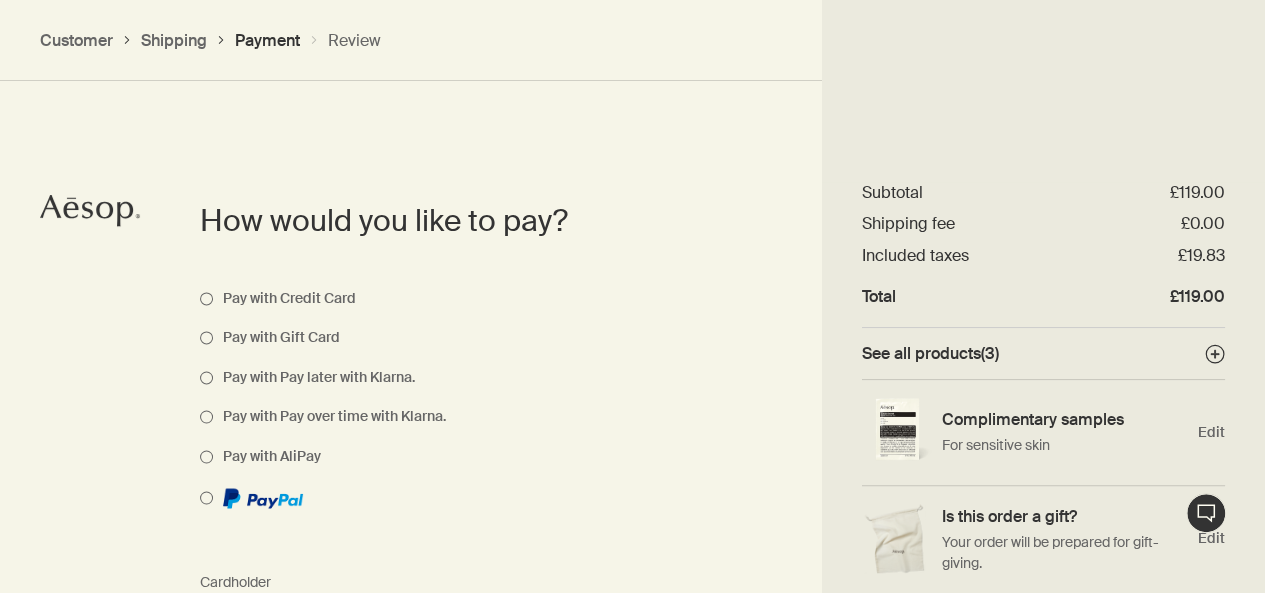 scroll, scrollTop: 1460, scrollLeft: 0, axis: vertical 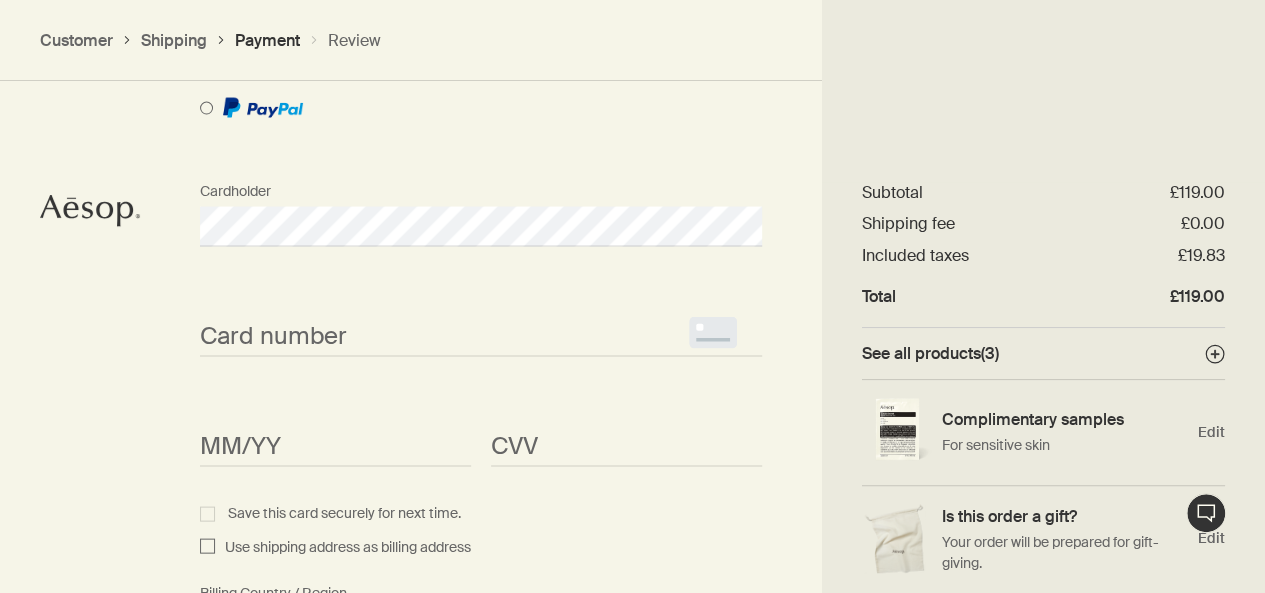click on "<p>Your browser does not support iframes.</p>" at bounding box center [481, 336] 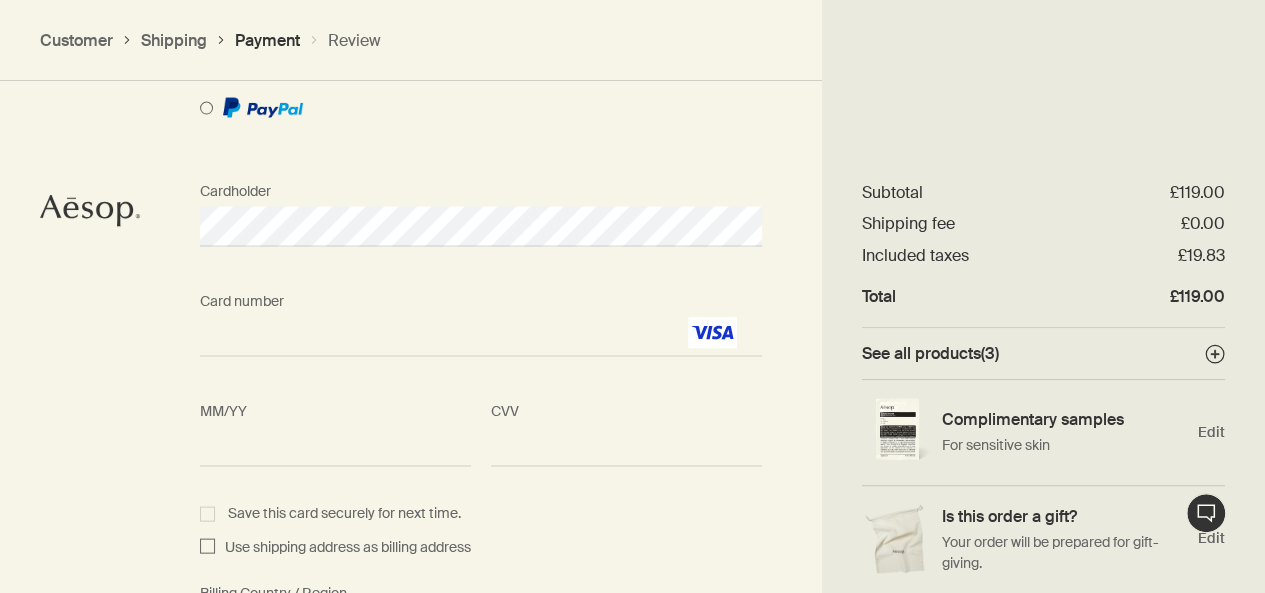 click on "CVV <p>Your browser does not support iframes.</p>" at bounding box center [626, 428] 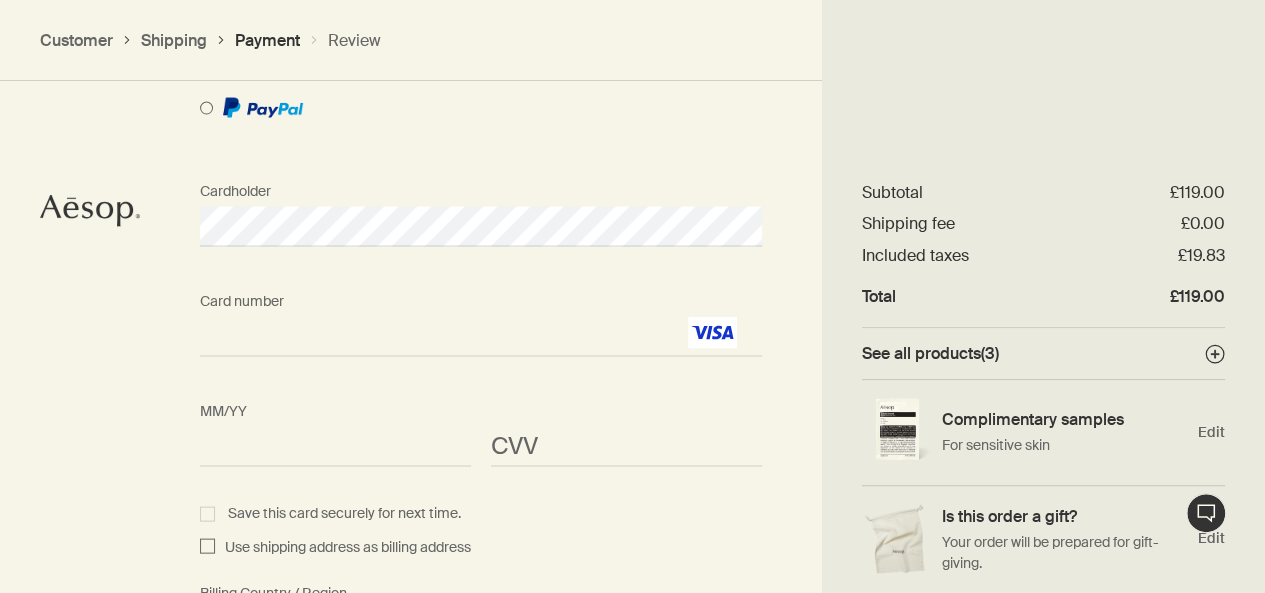 click on "<p>Your browser does not support iframes.</p>" at bounding box center [626, 446] 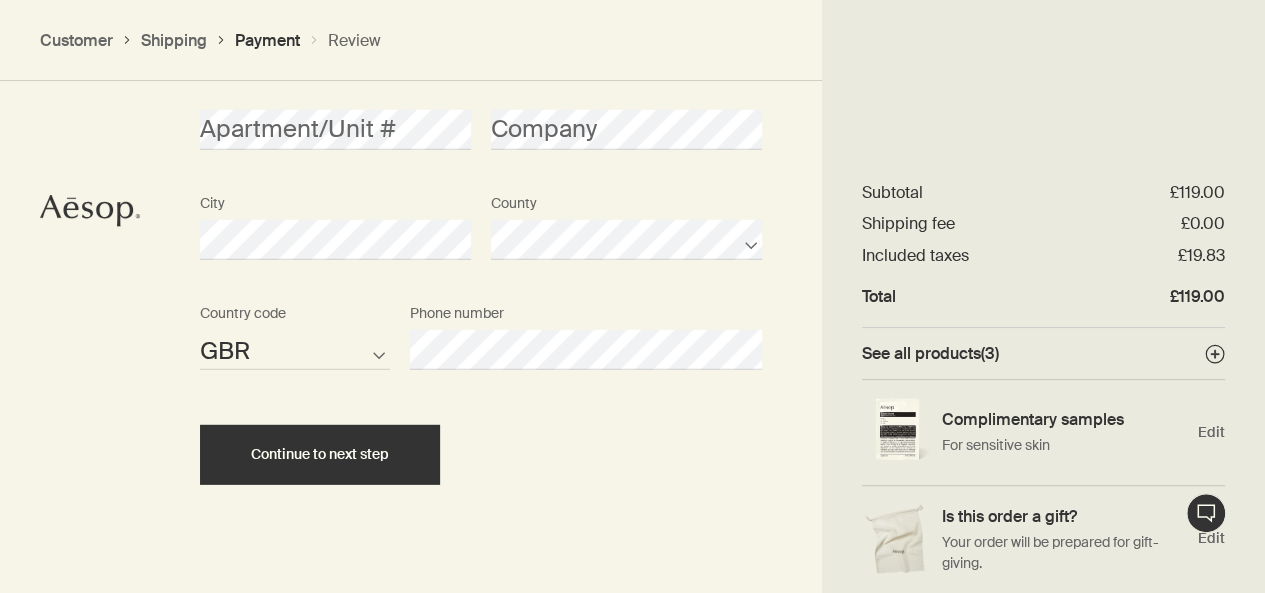 scroll, scrollTop: 2713, scrollLeft: 0, axis: vertical 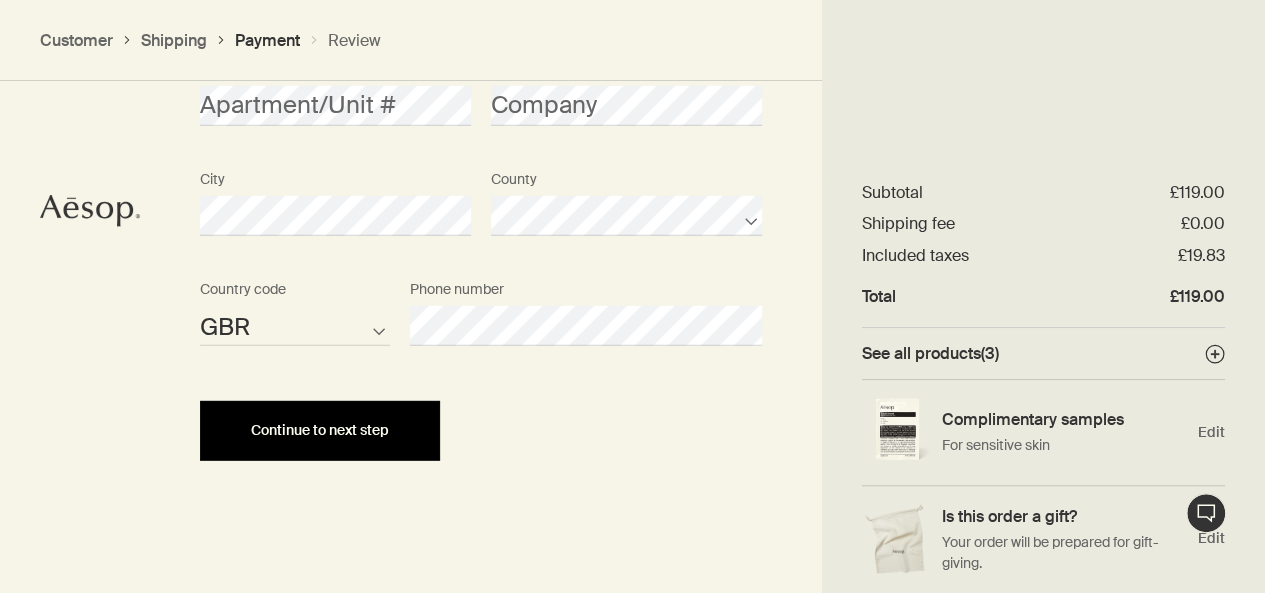click on "Continue to next step" at bounding box center [320, 430] 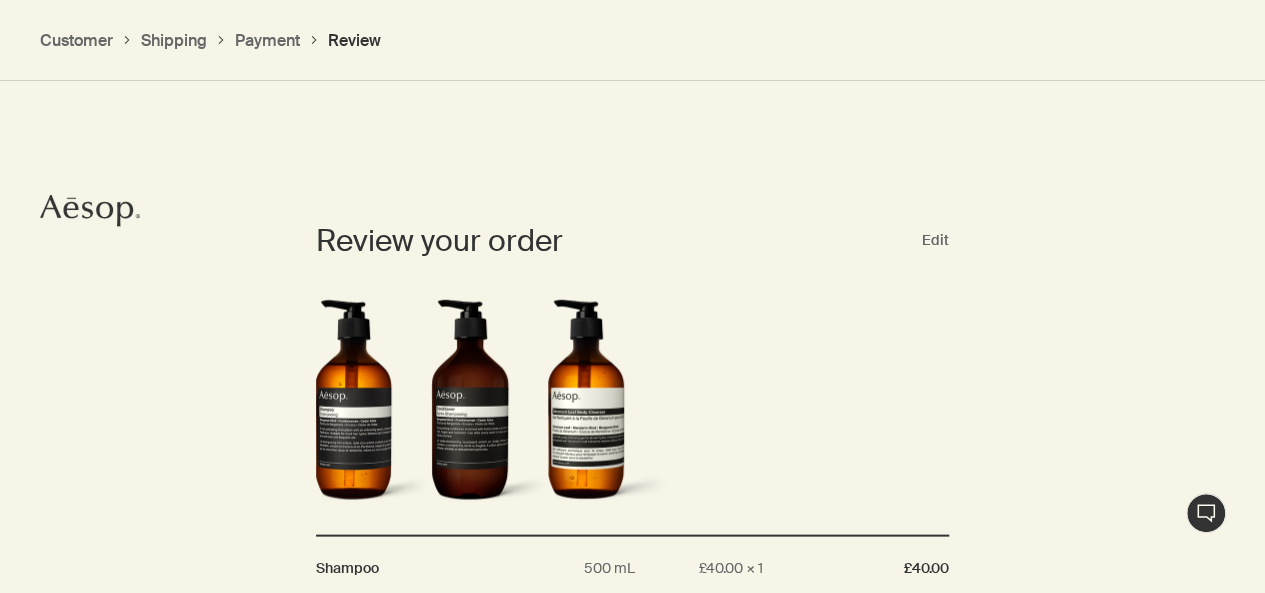 scroll, scrollTop: 1836, scrollLeft: 0, axis: vertical 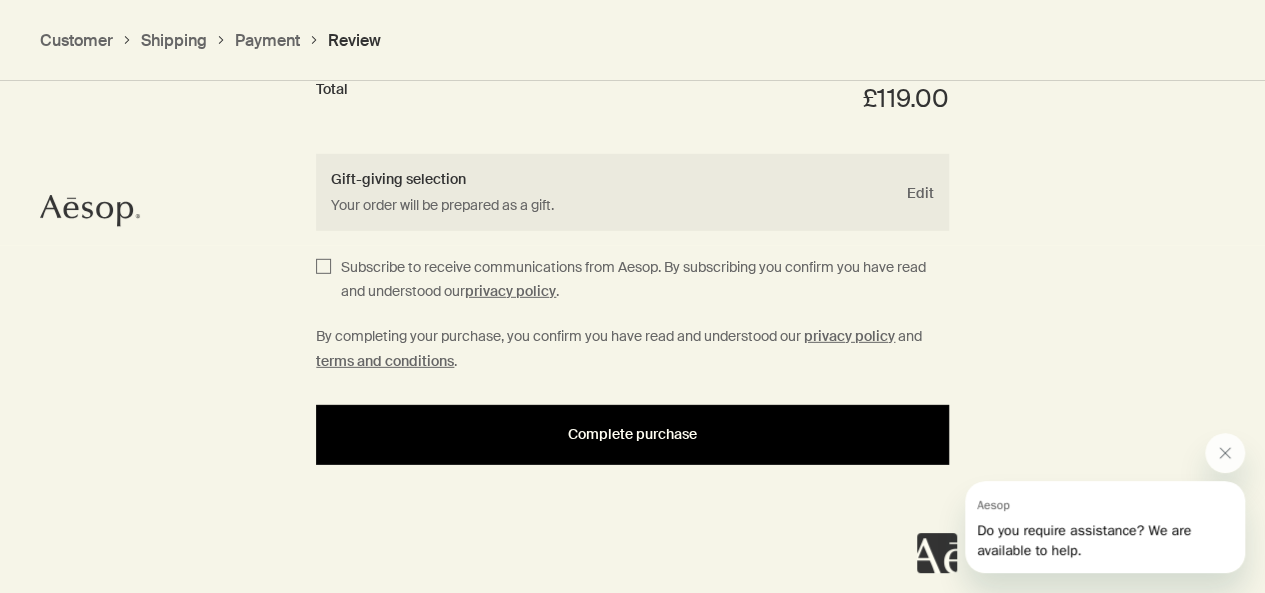click on "Complete purchase" at bounding box center (632, 434) 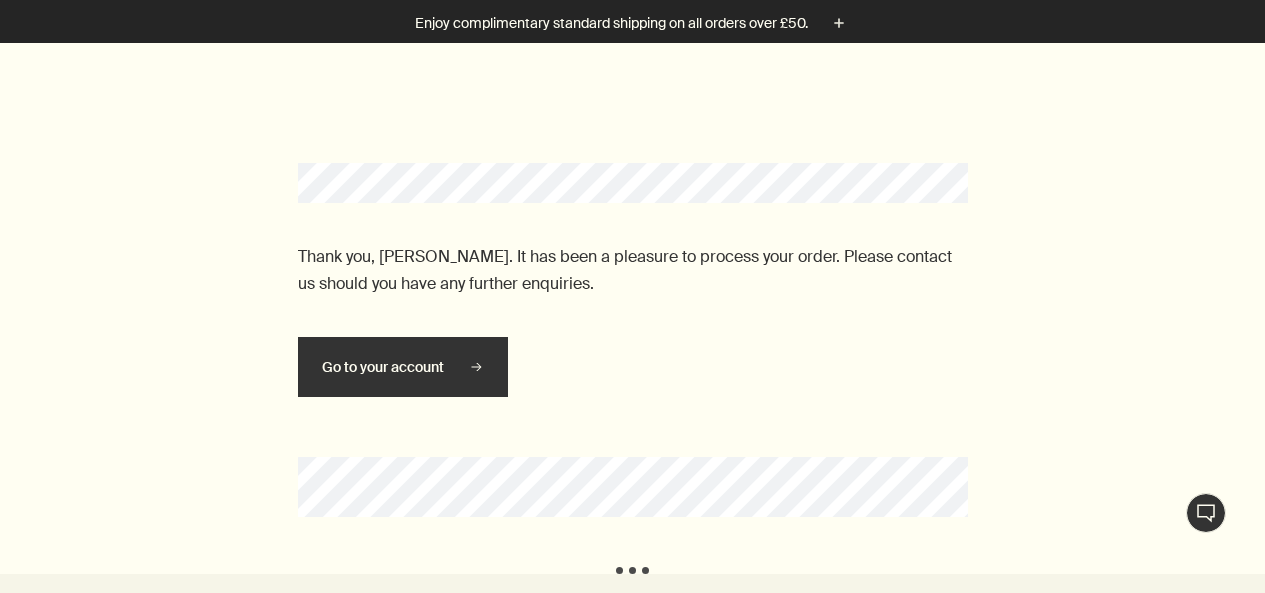scroll, scrollTop: 0, scrollLeft: 0, axis: both 